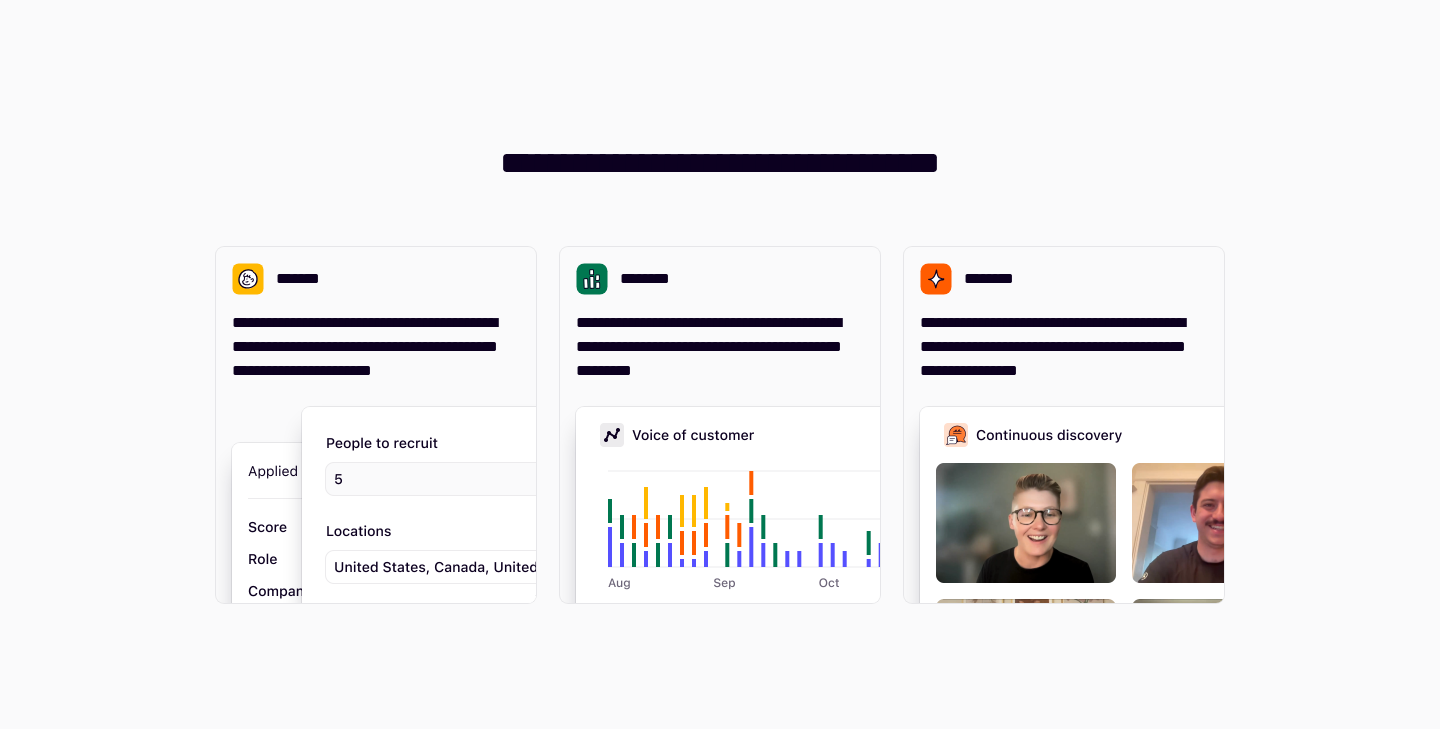 scroll, scrollTop: 0, scrollLeft: 0, axis: both 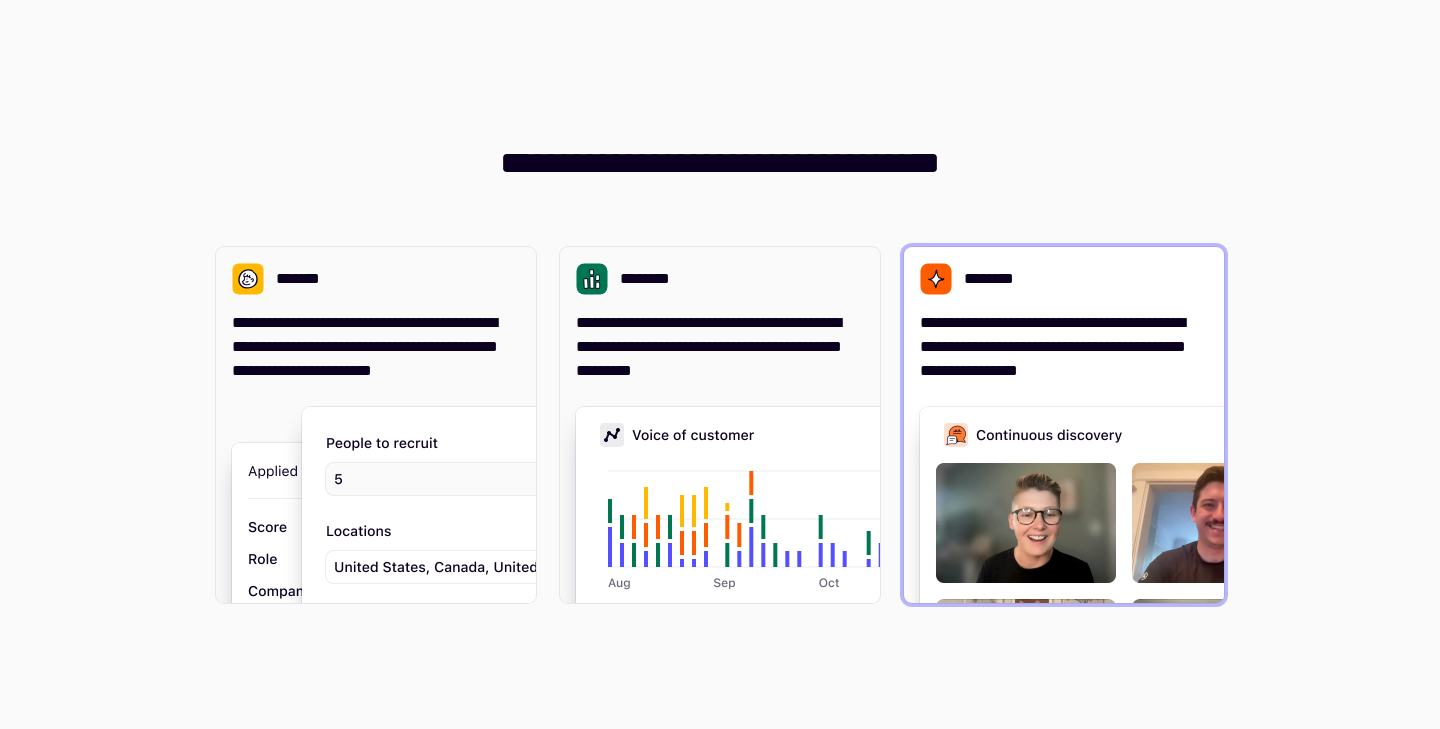 click on "**********" at bounding box center [1064, 347] 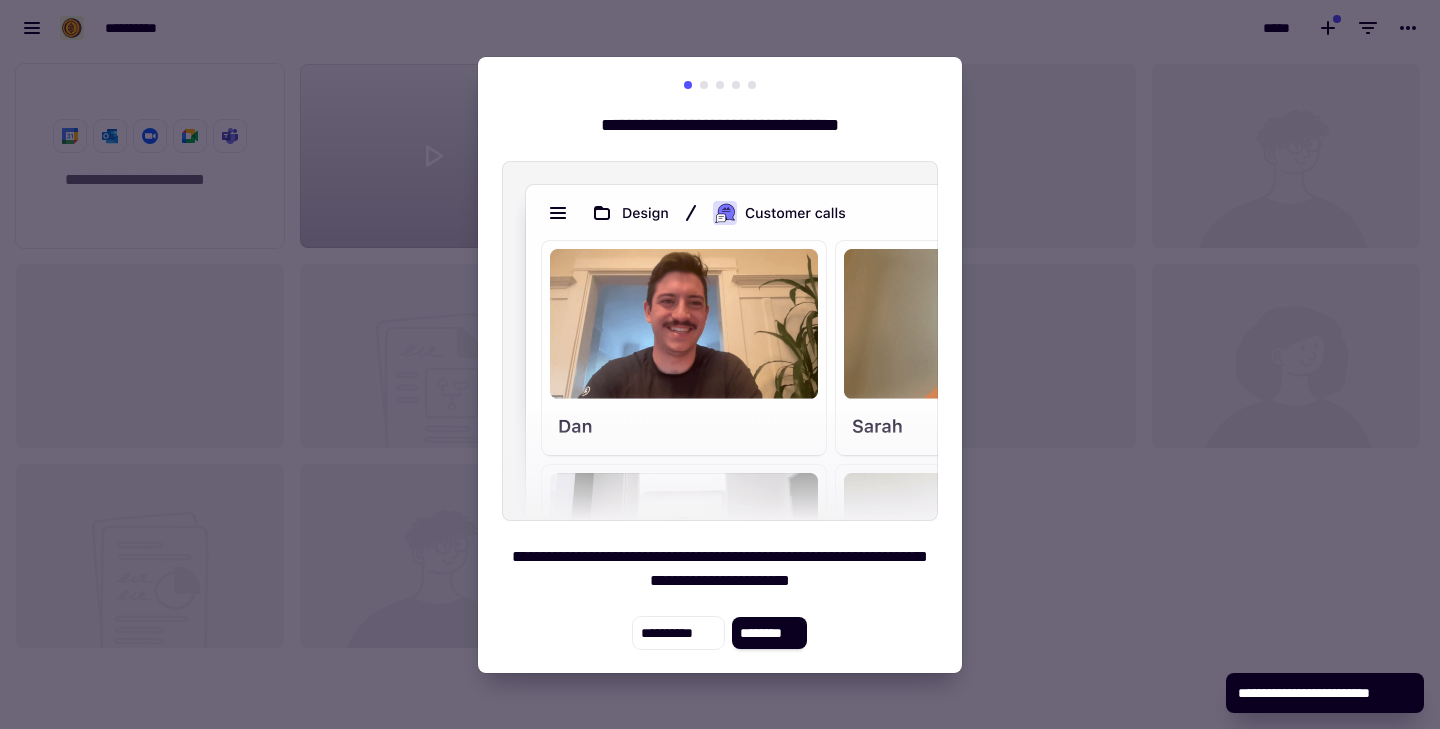 scroll, scrollTop: 1, scrollLeft: 1, axis: both 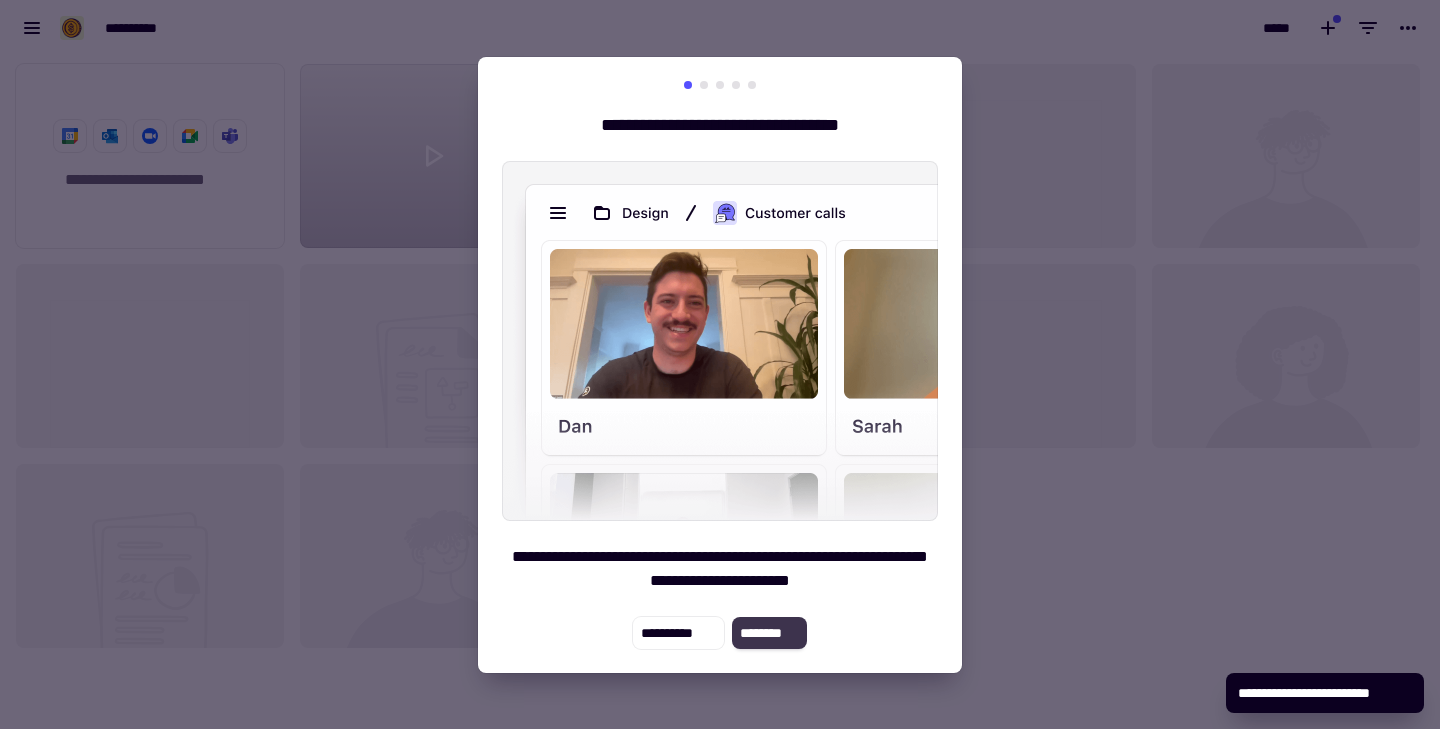 click on "********" 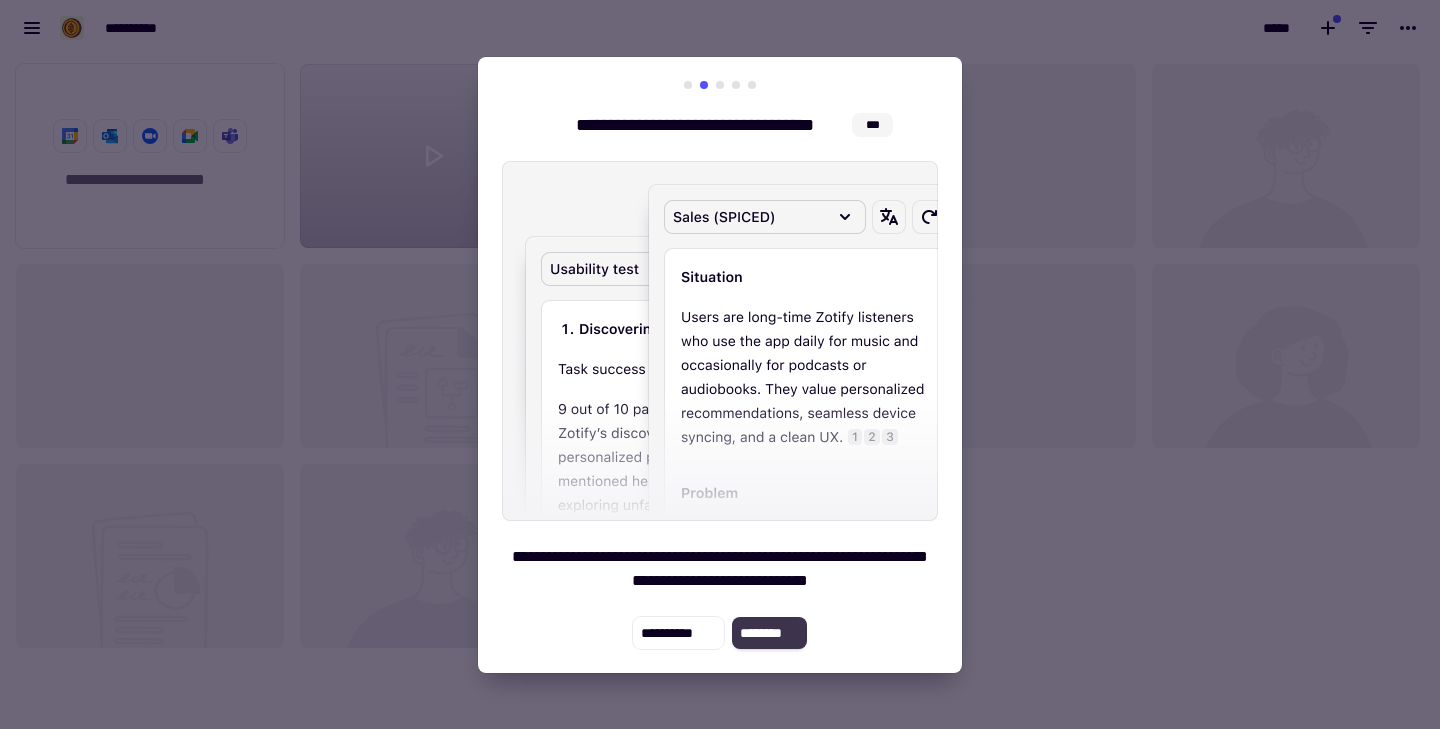 click on "********" 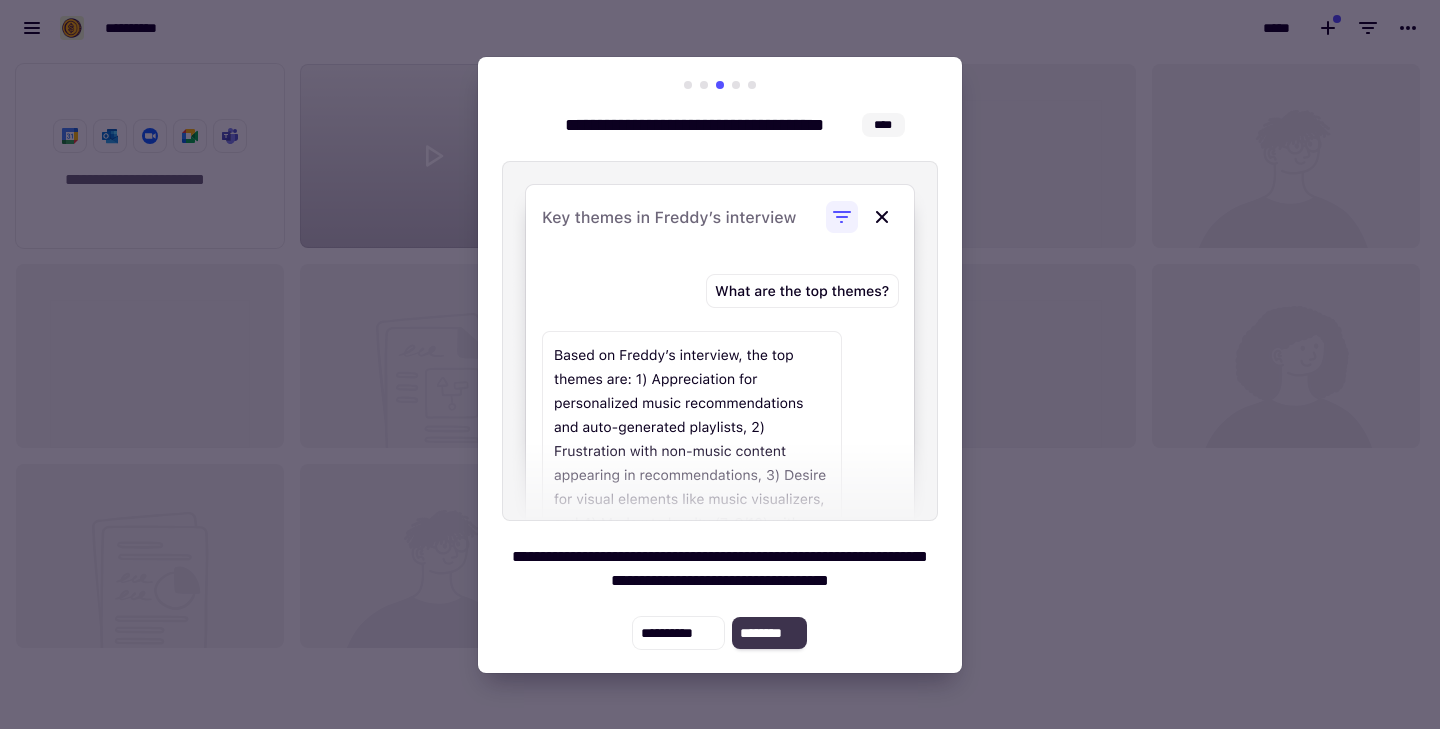 click on "********" 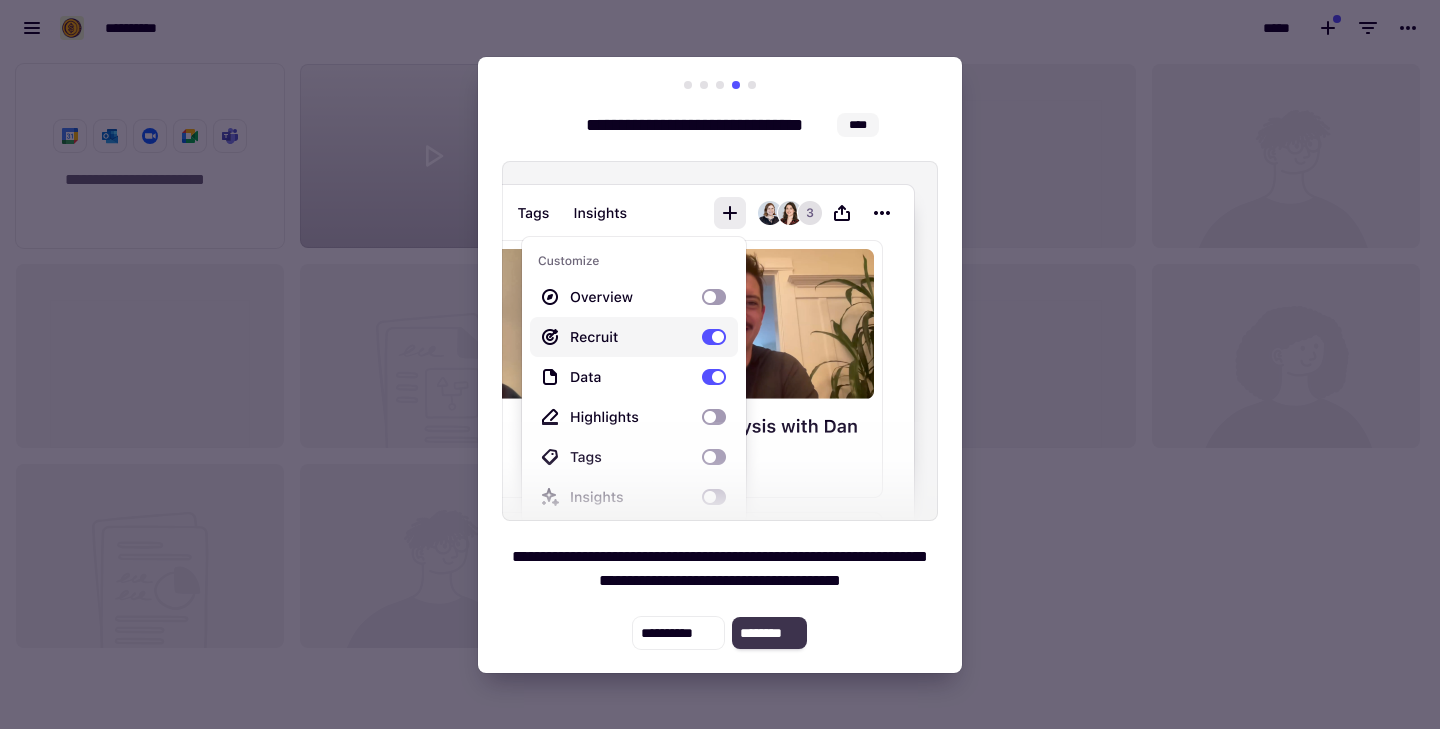 click on "********" 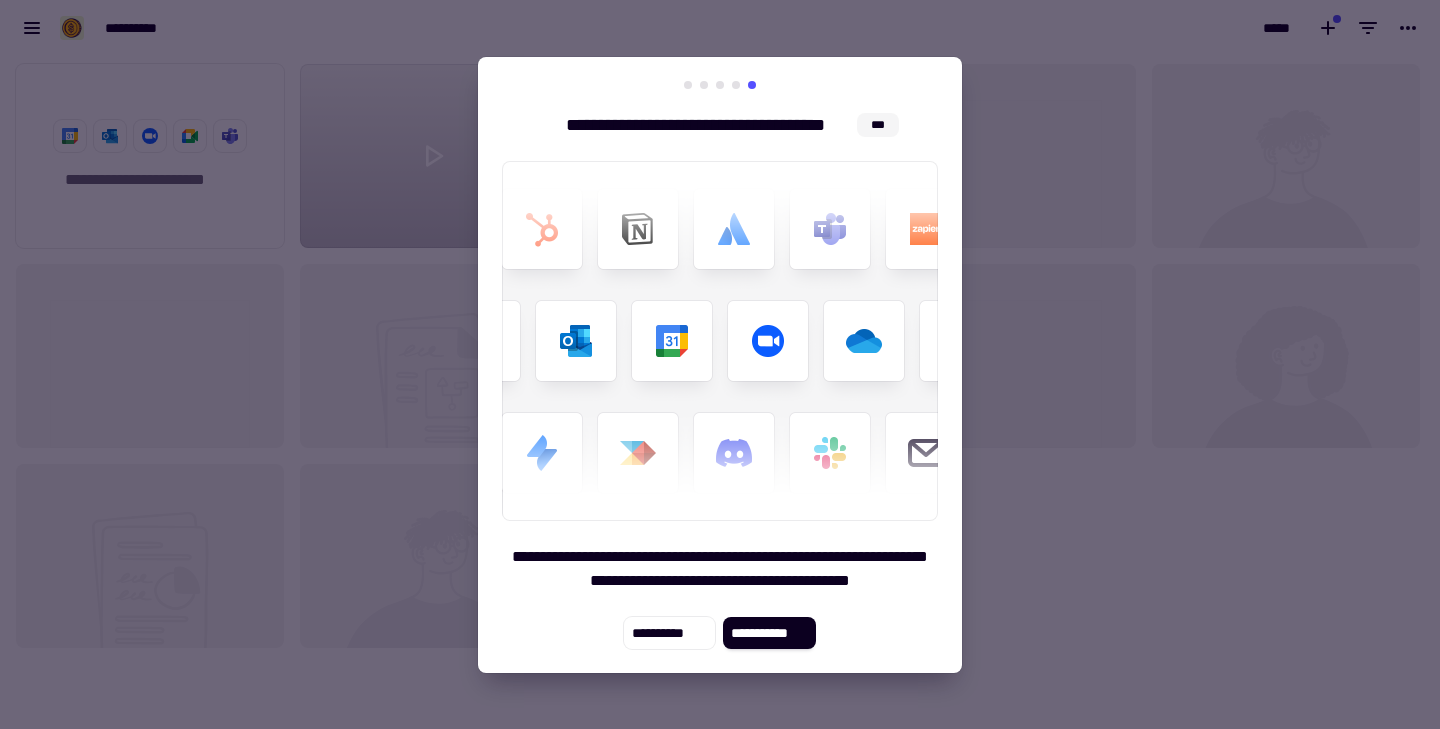click on "**********" at bounding box center [720, 365] 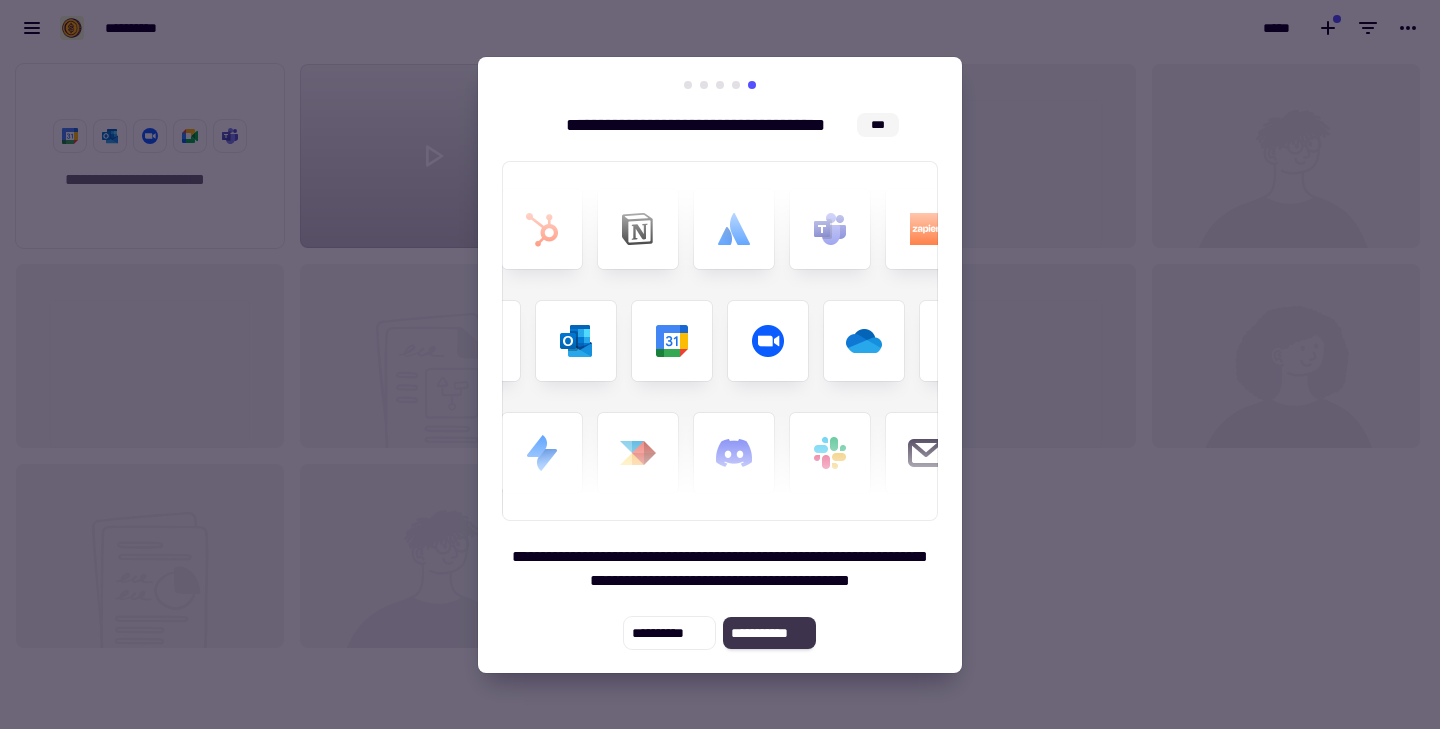 click on "**********" 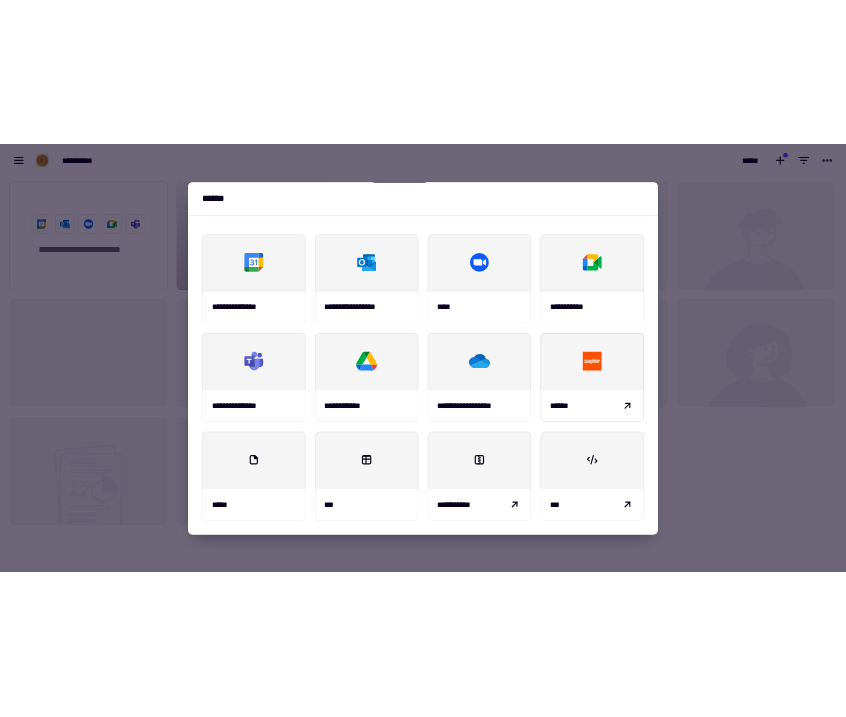 scroll, scrollTop: 0, scrollLeft: 0, axis: both 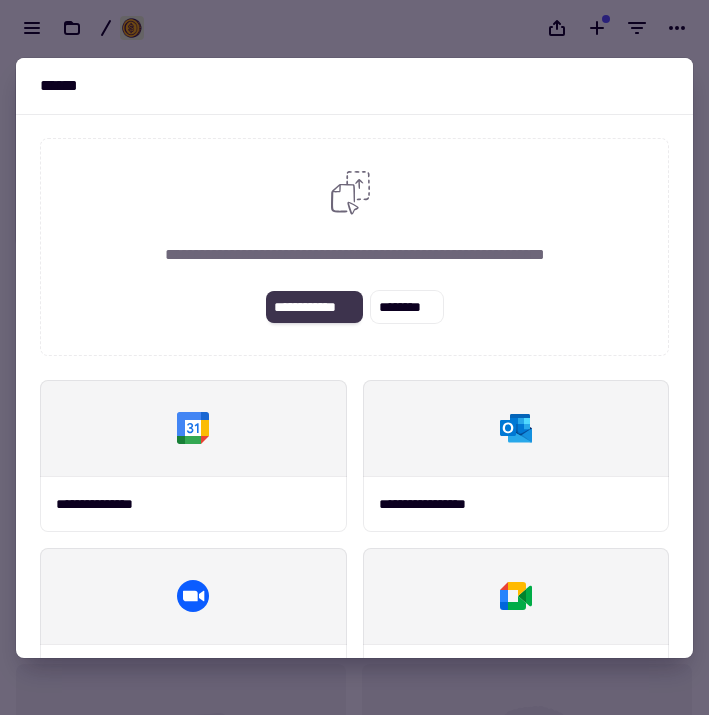 click on "**********" 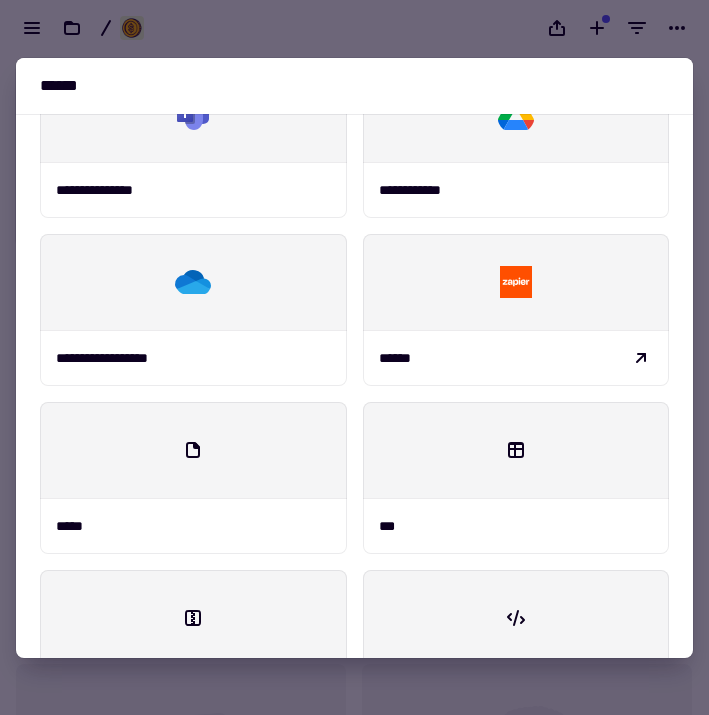 scroll, scrollTop: 738, scrollLeft: 0, axis: vertical 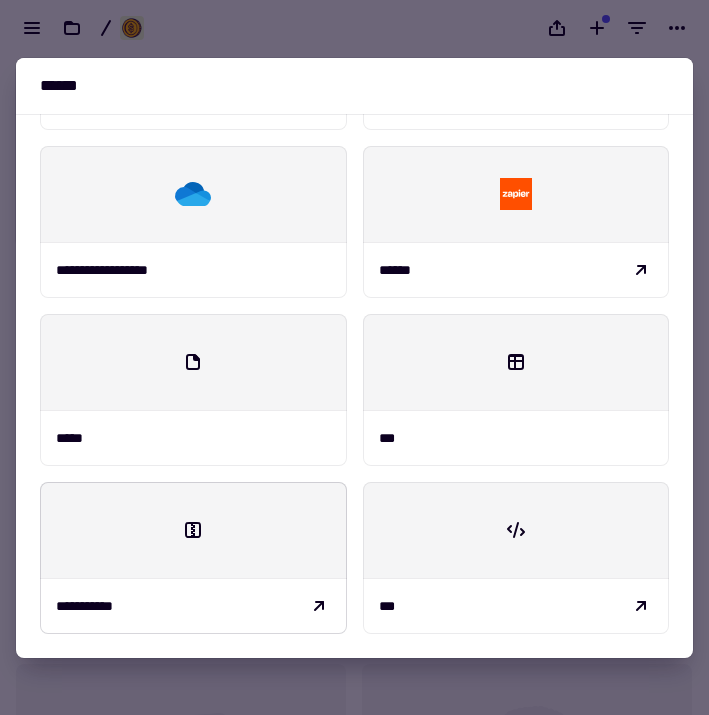 click at bounding box center [193, 530] 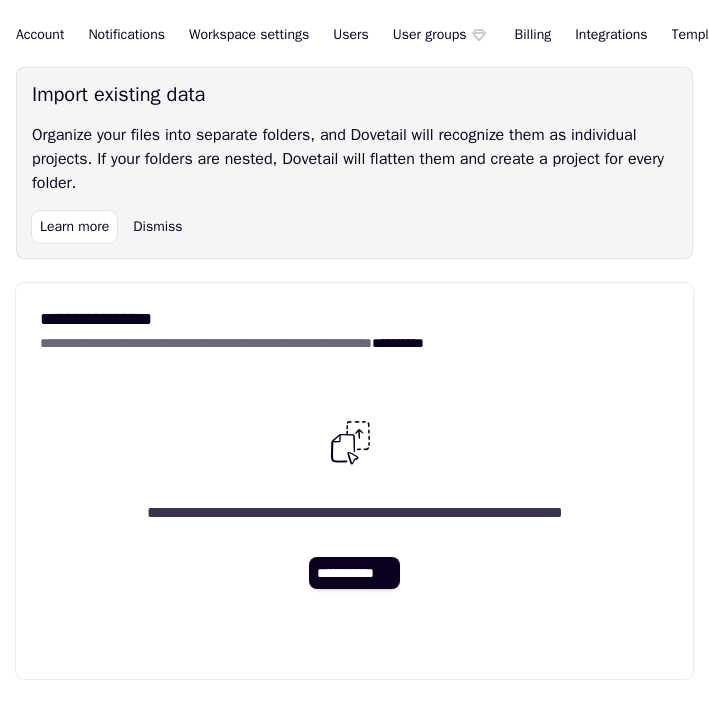 scroll, scrollTop: 0, scrollLeft: 0, axis: both 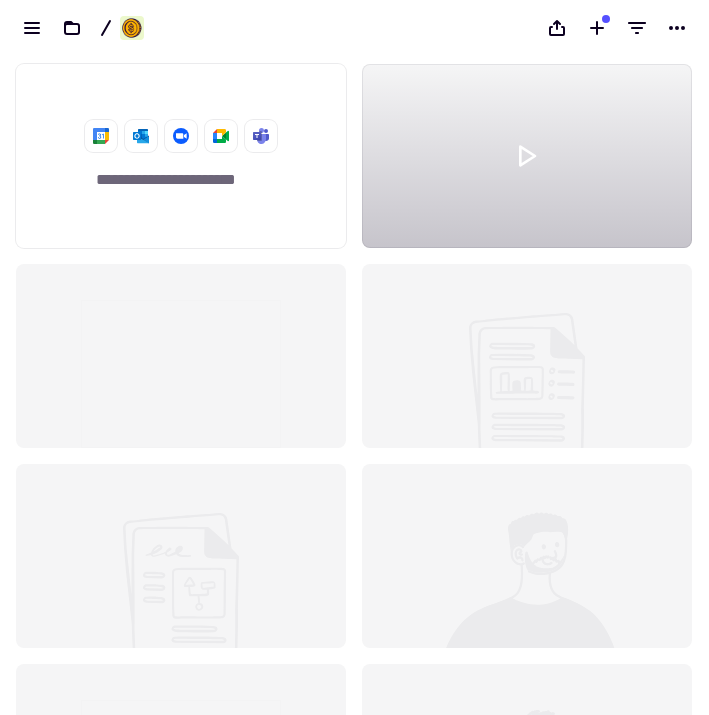 click 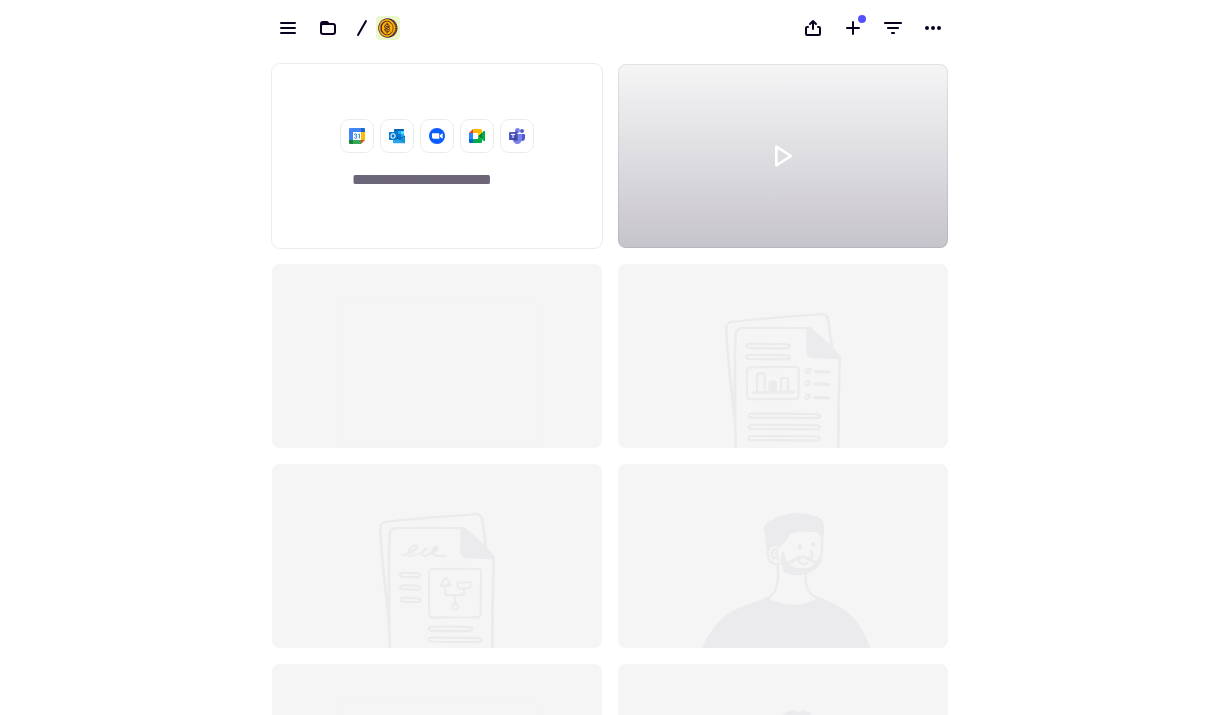 scroll, scrollTop: 1, scrollLeft: 1, axis: both 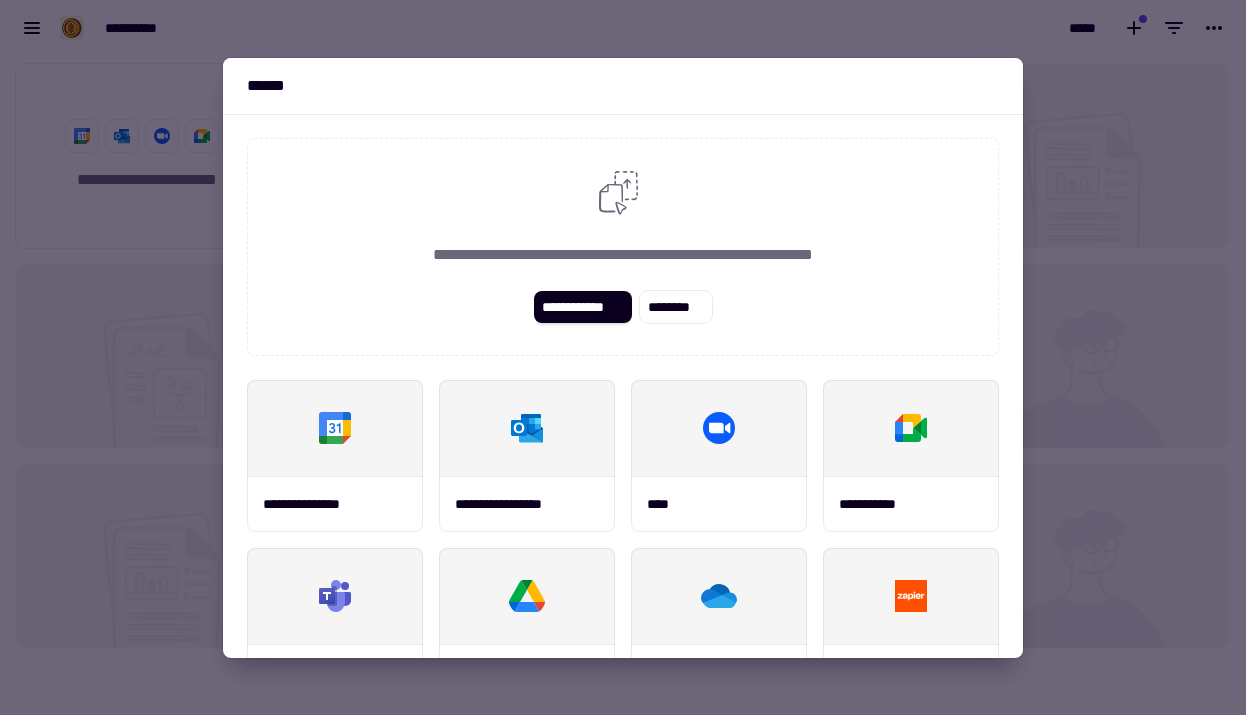 click at bounding box center [623, 357] 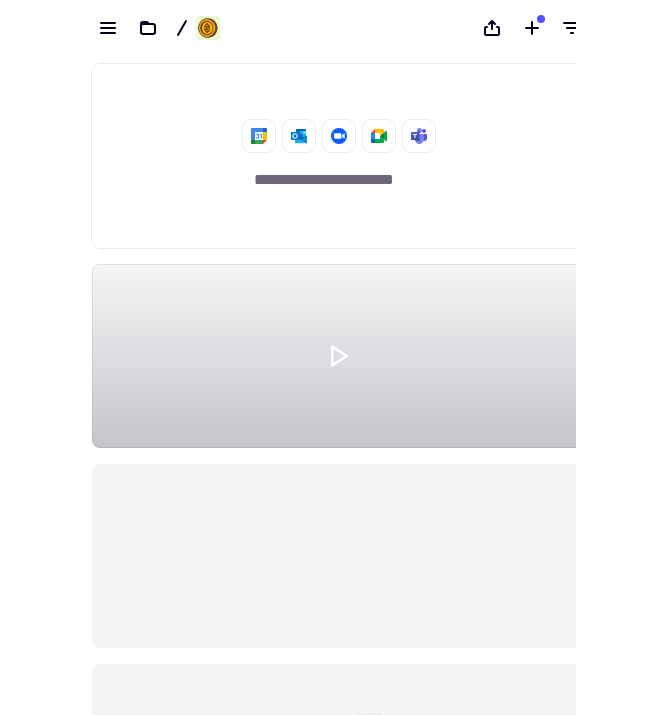 scroll, scrollTop: 659, scrollLeft: 500, axis: both 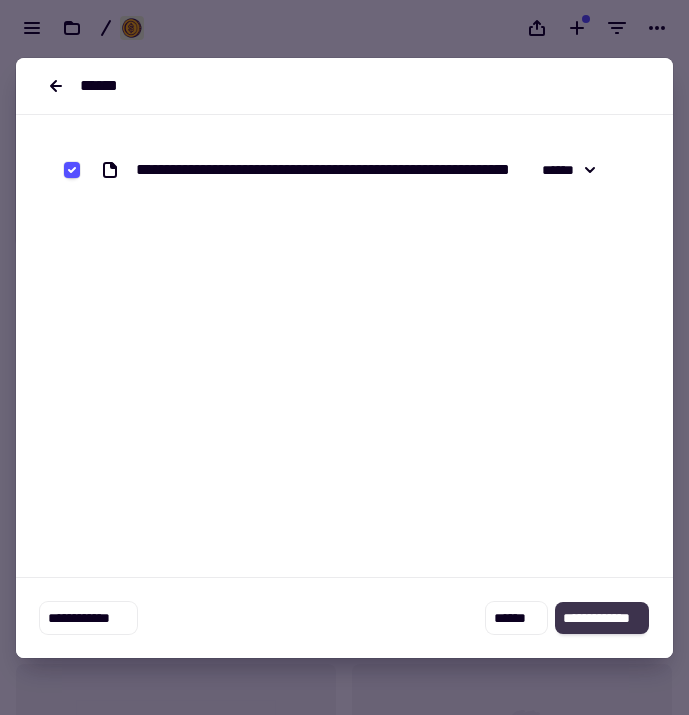 click on "**********" 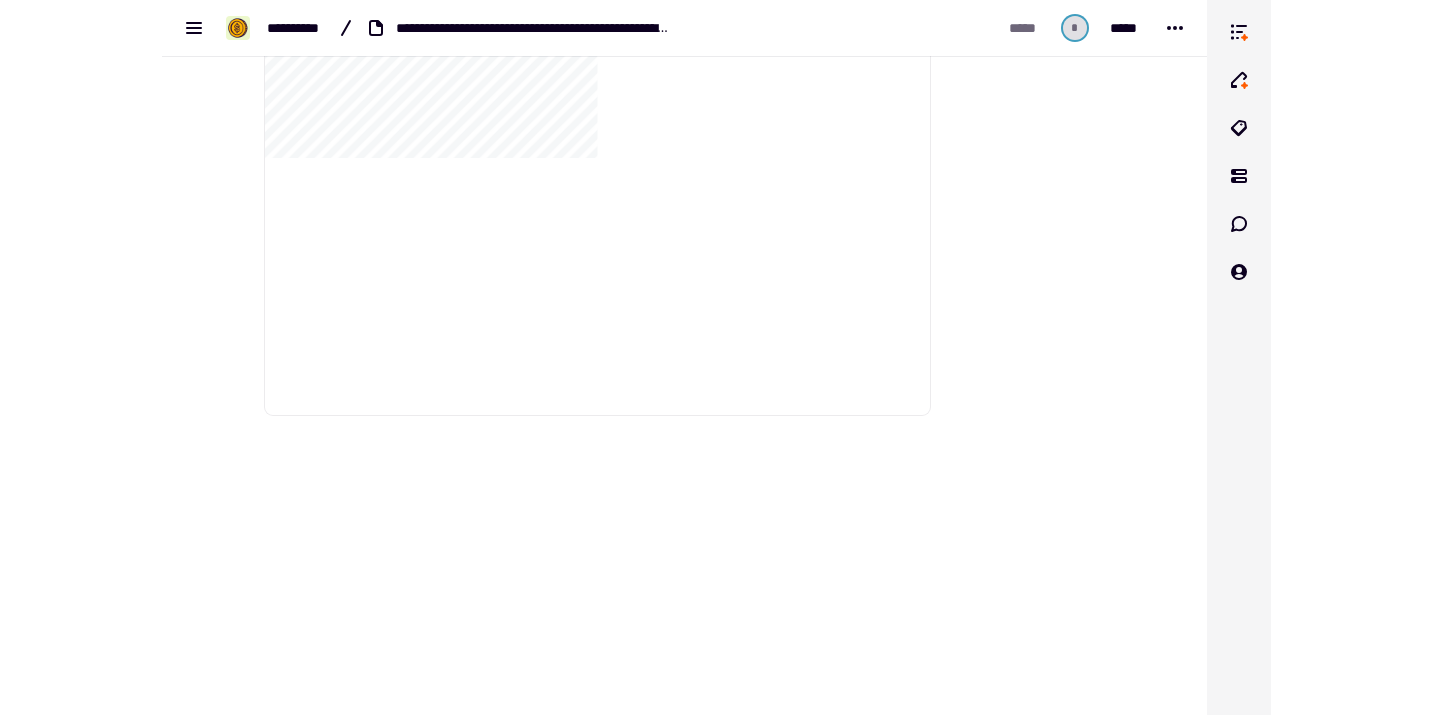 scroll, scrollTop: 0, scrollLeft: 0, axis: both 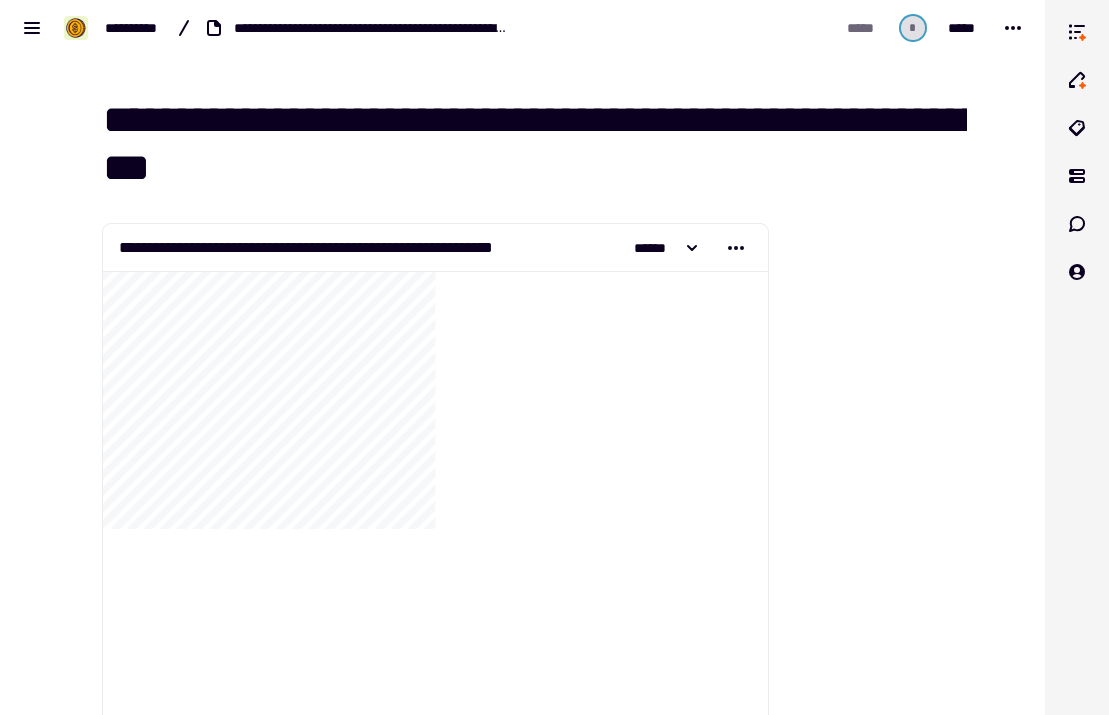 click on "**********" at bounding box center [522, 357] 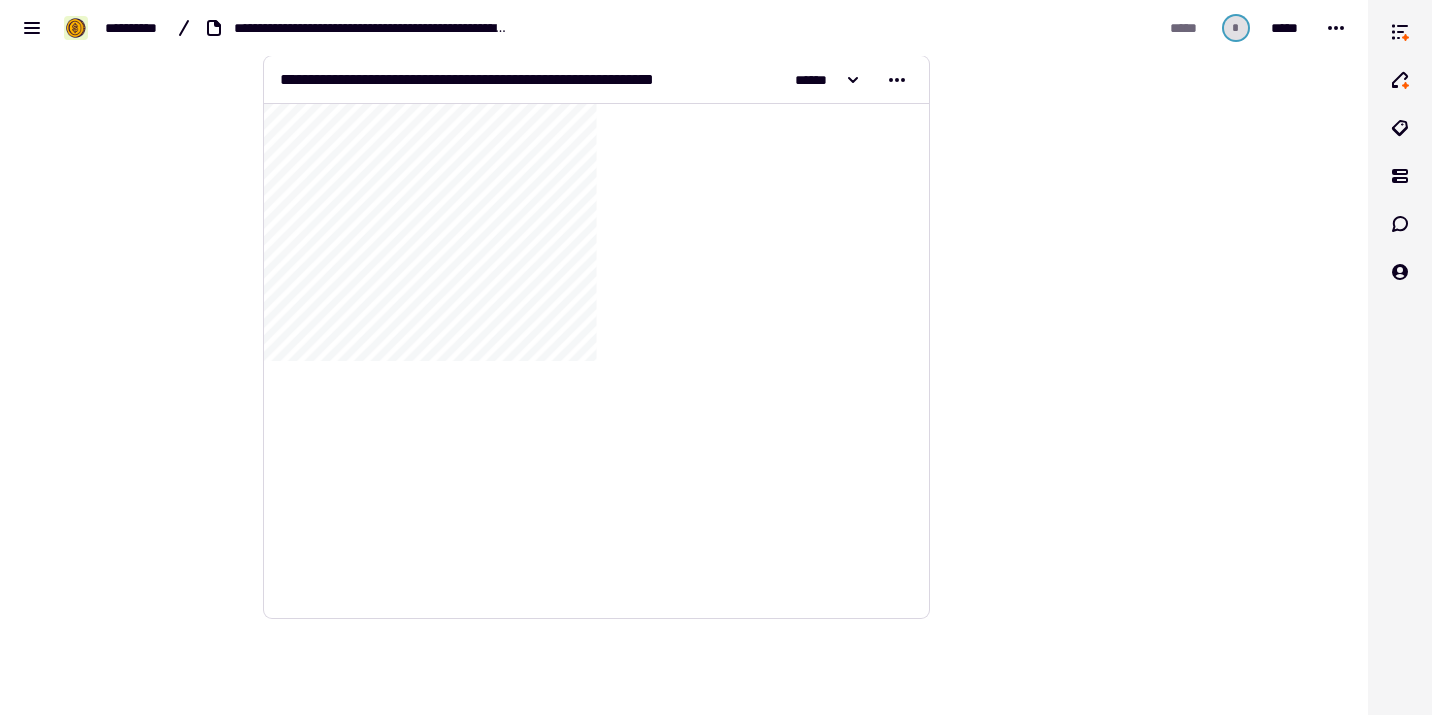 scroll, scrollTop: 0, scrollLeft: 0, axis: both 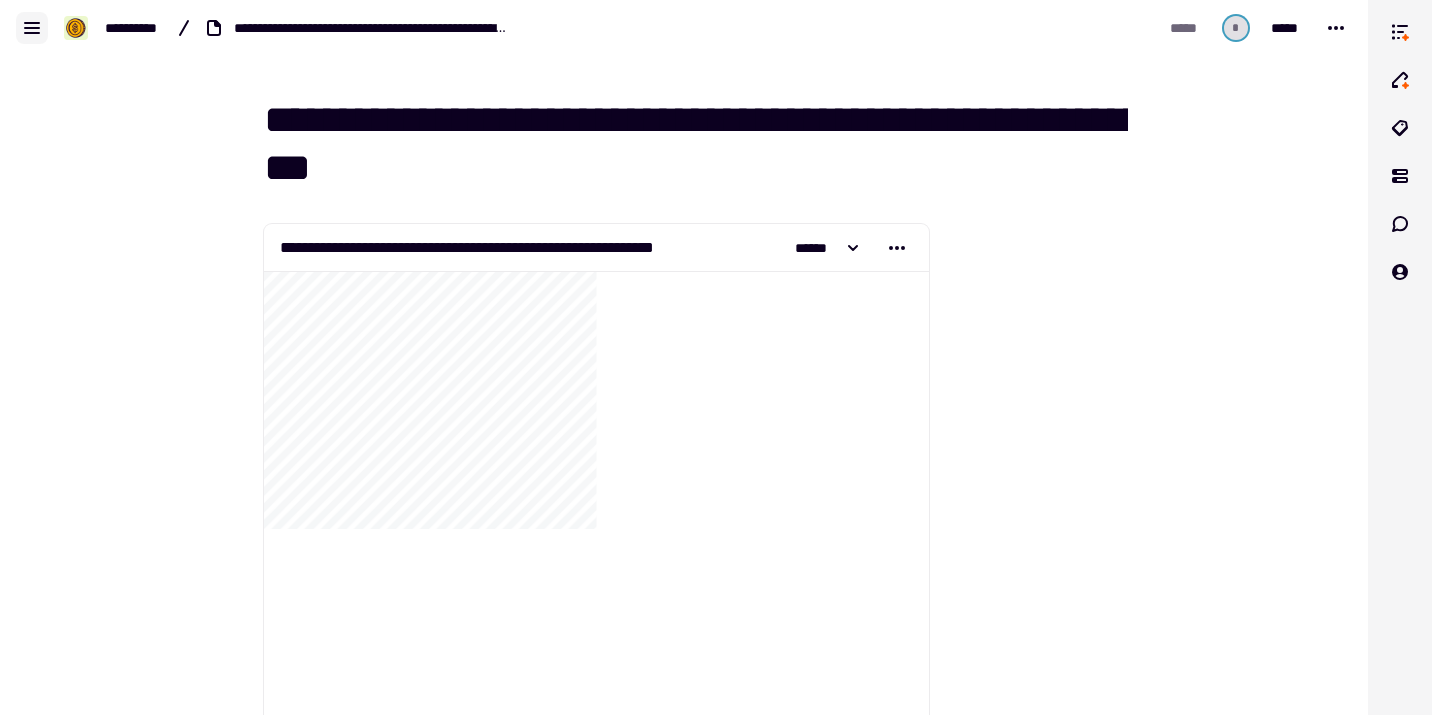 click 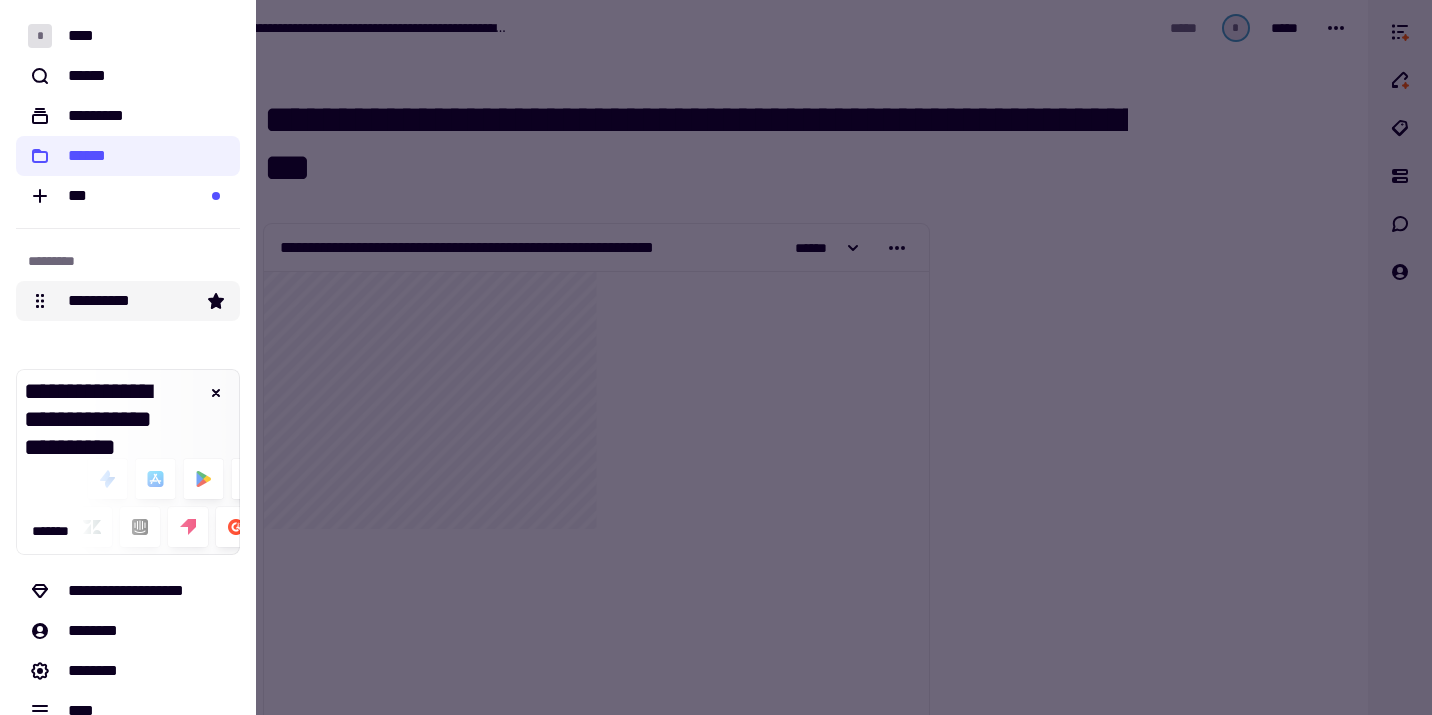 click on "**********" 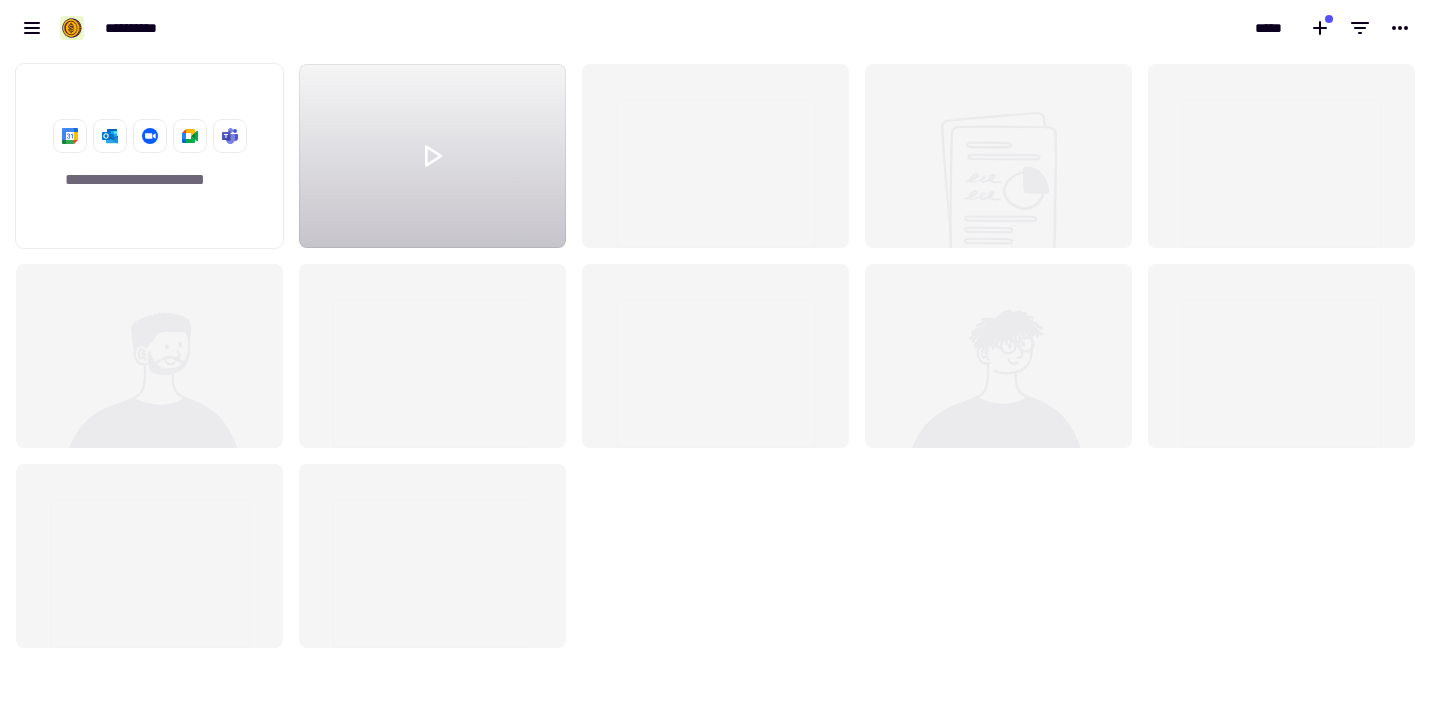 scroll, scrollTop: 1, scrollLeft: 1, axis: both 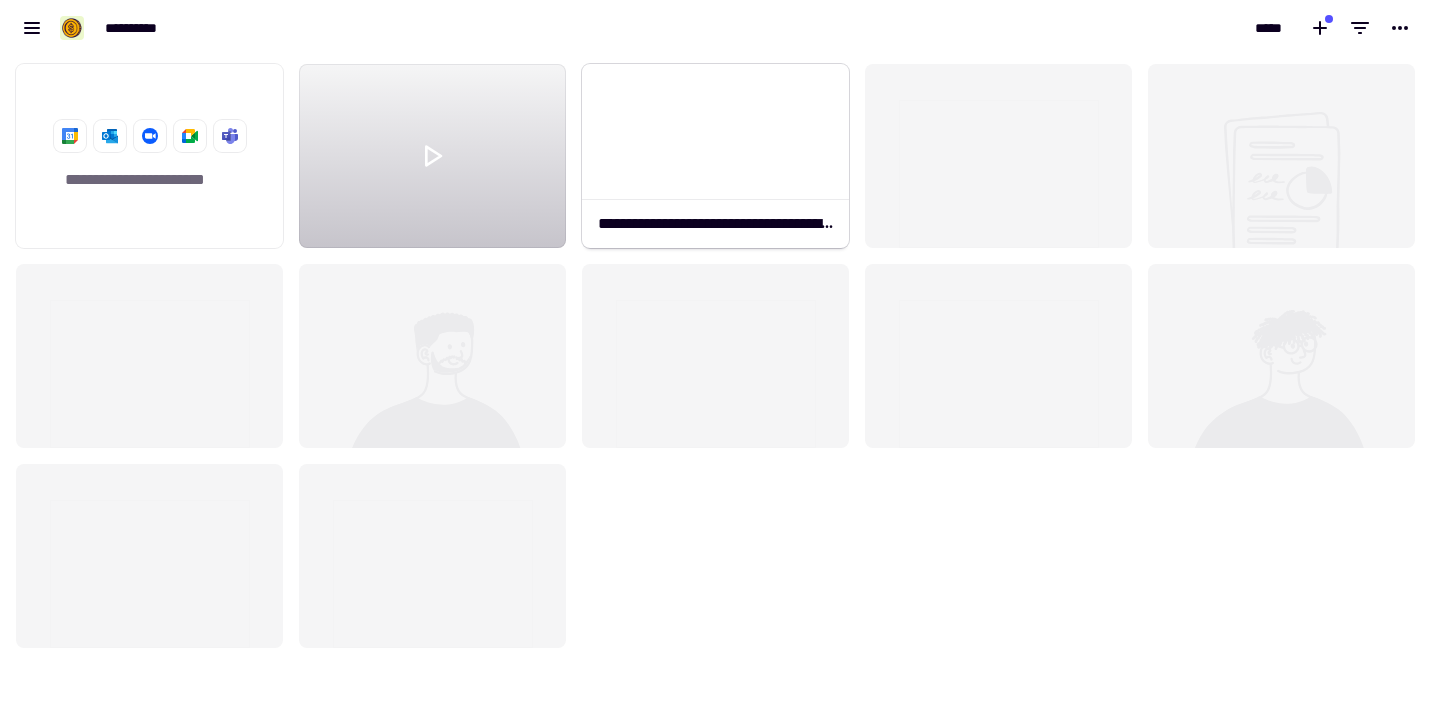 click 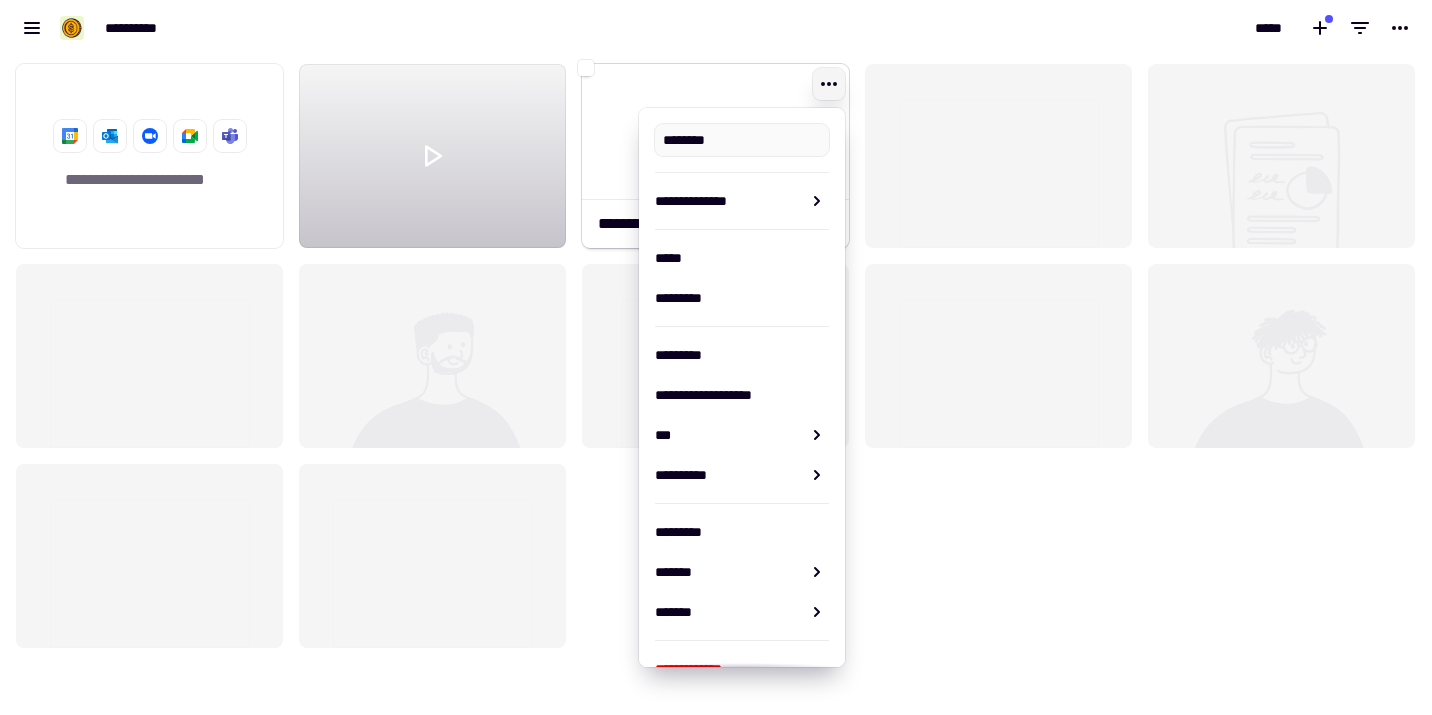 type on "**********" 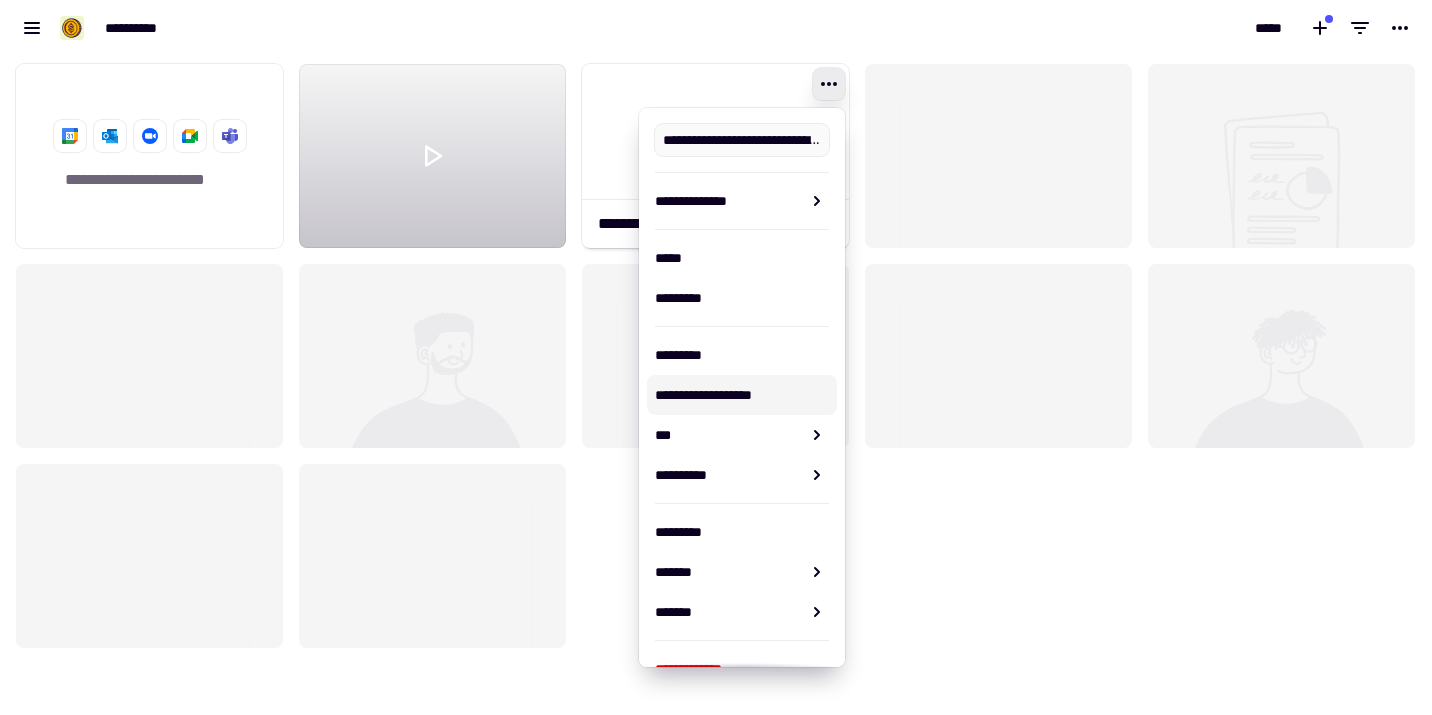 click on "**********" at bounding box center [742, 395] 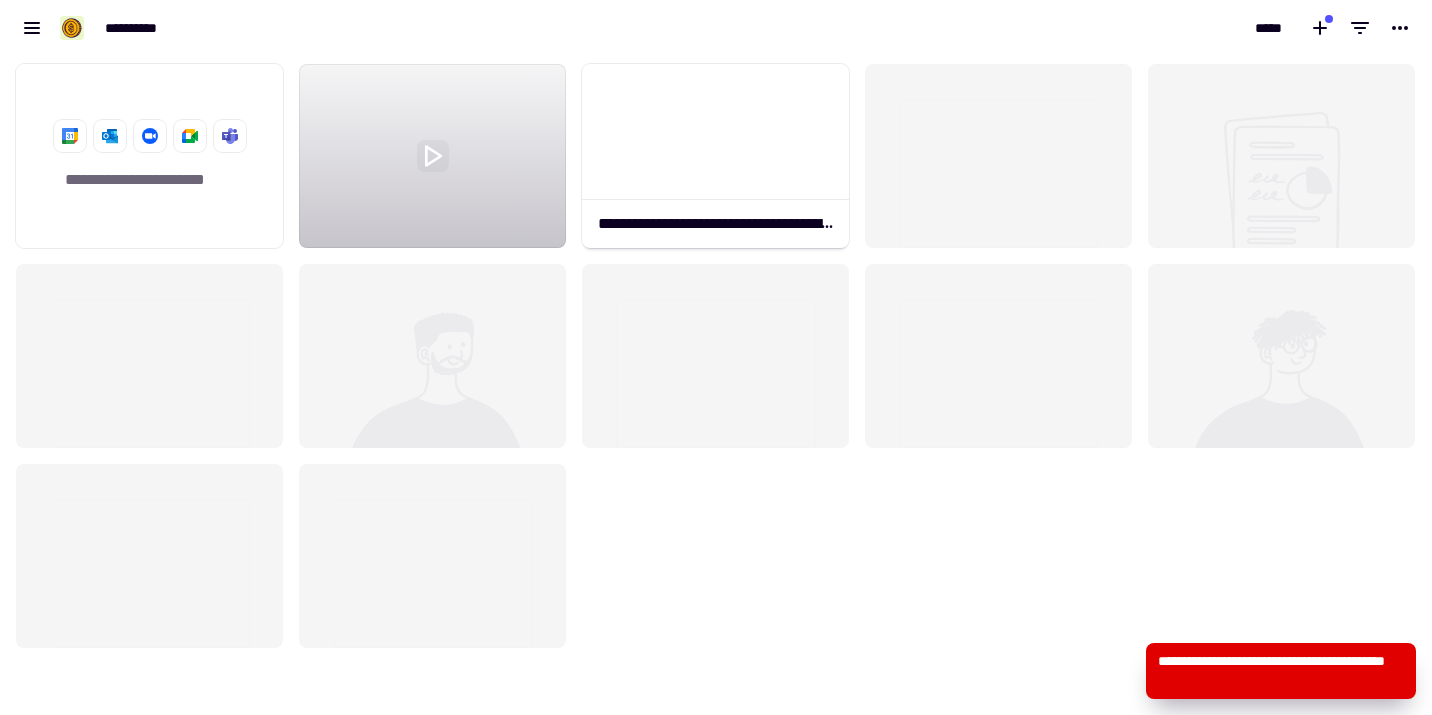 click 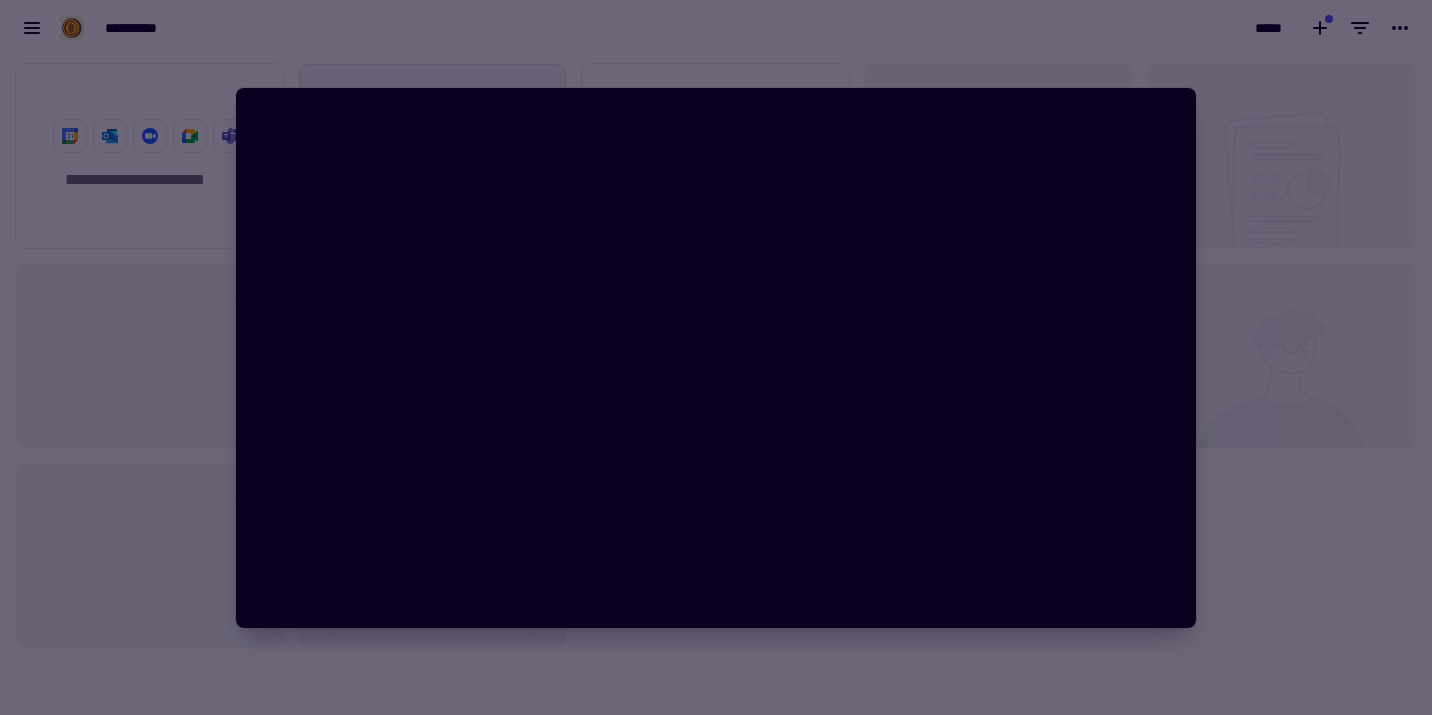click at bounding box center (716, 357) 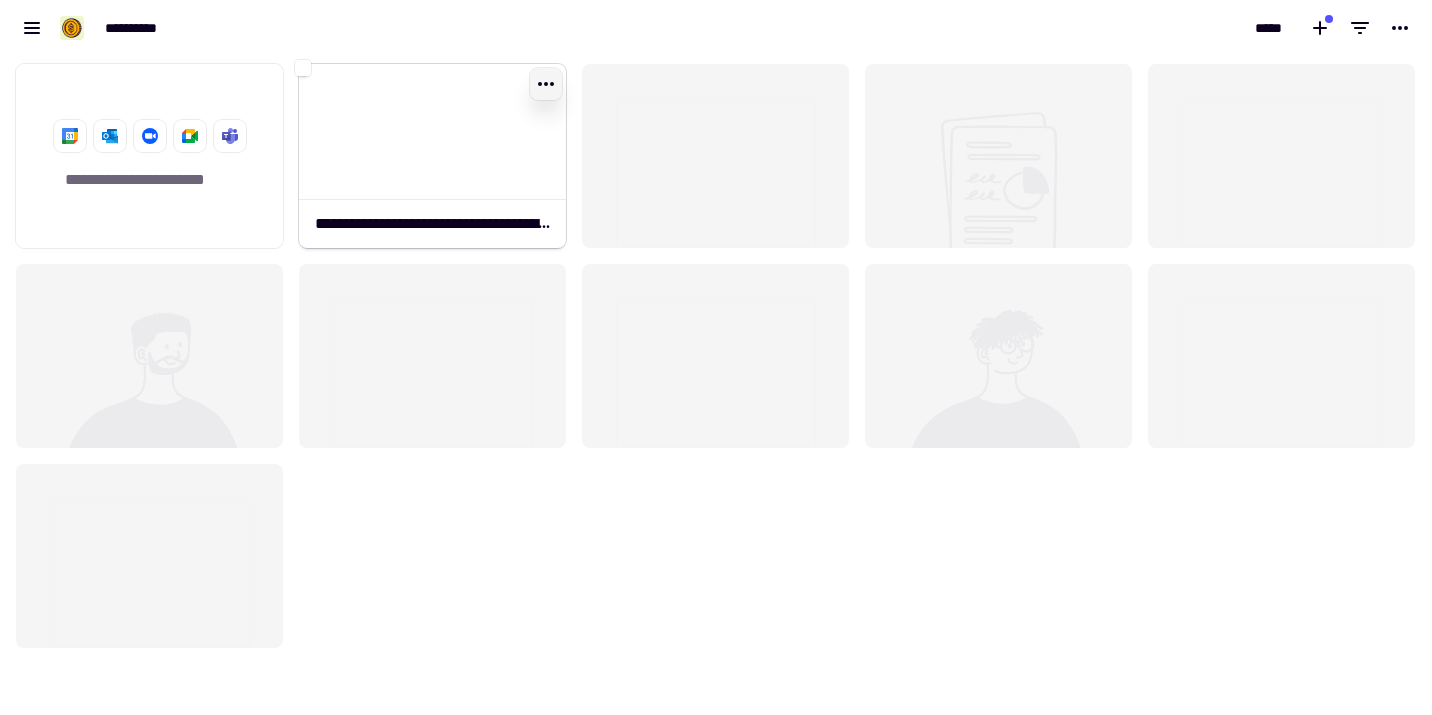 click 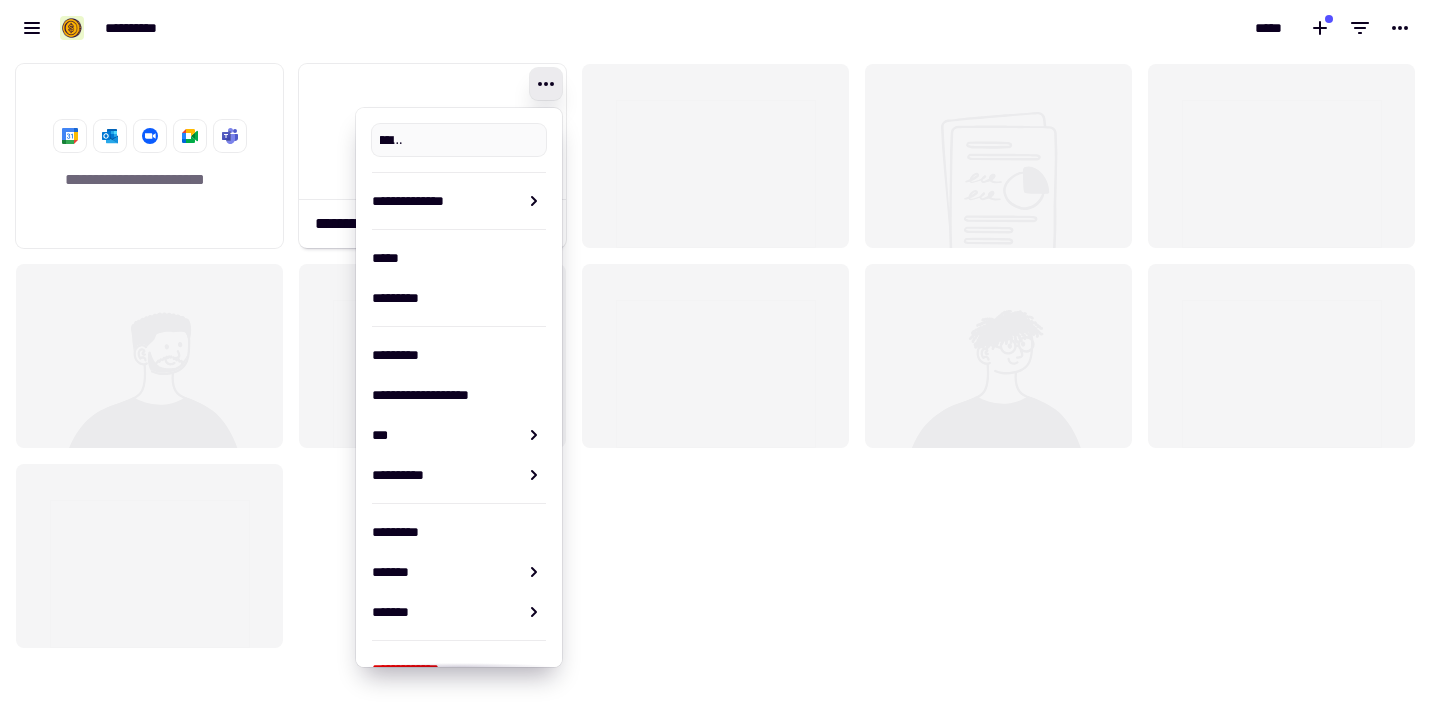 scroll, scrollTop: 0, scrollLeft: 0, axis: both 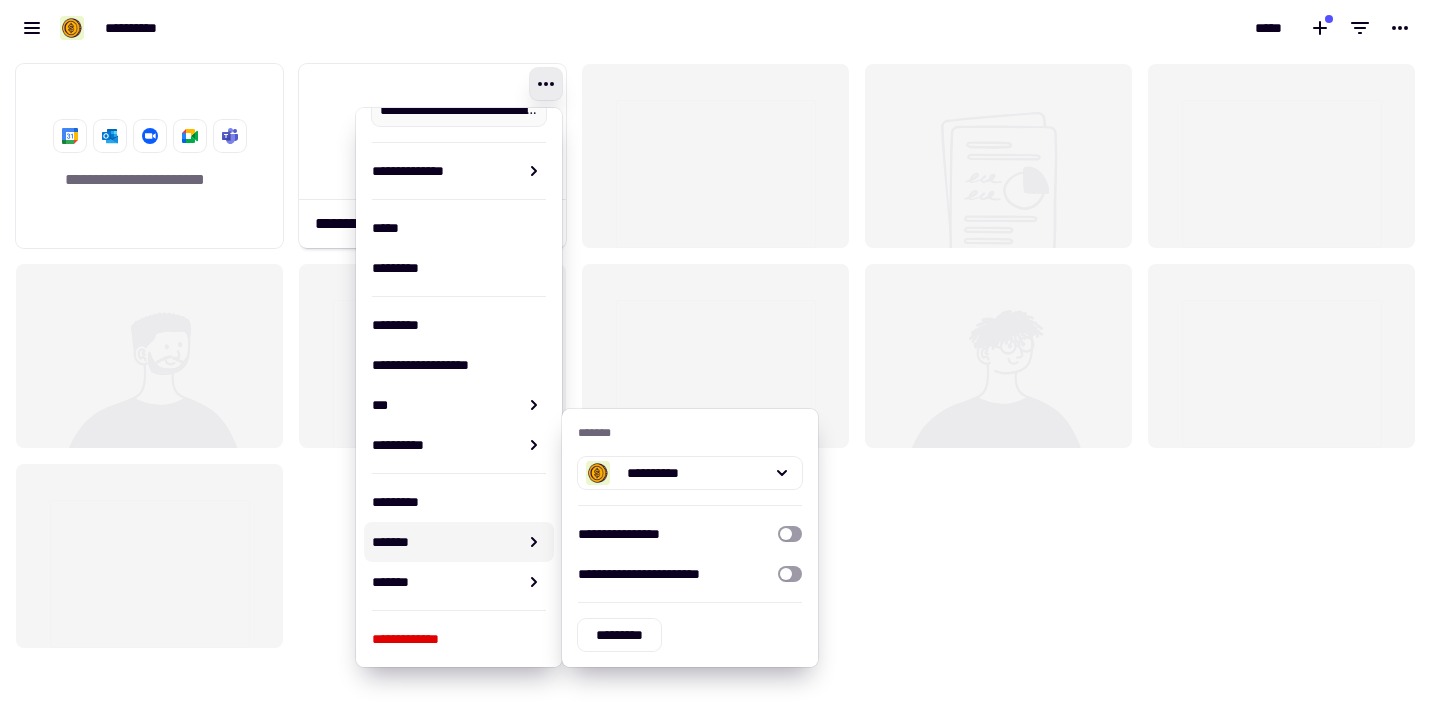 click on "**********" at bounding box center [358, 28] 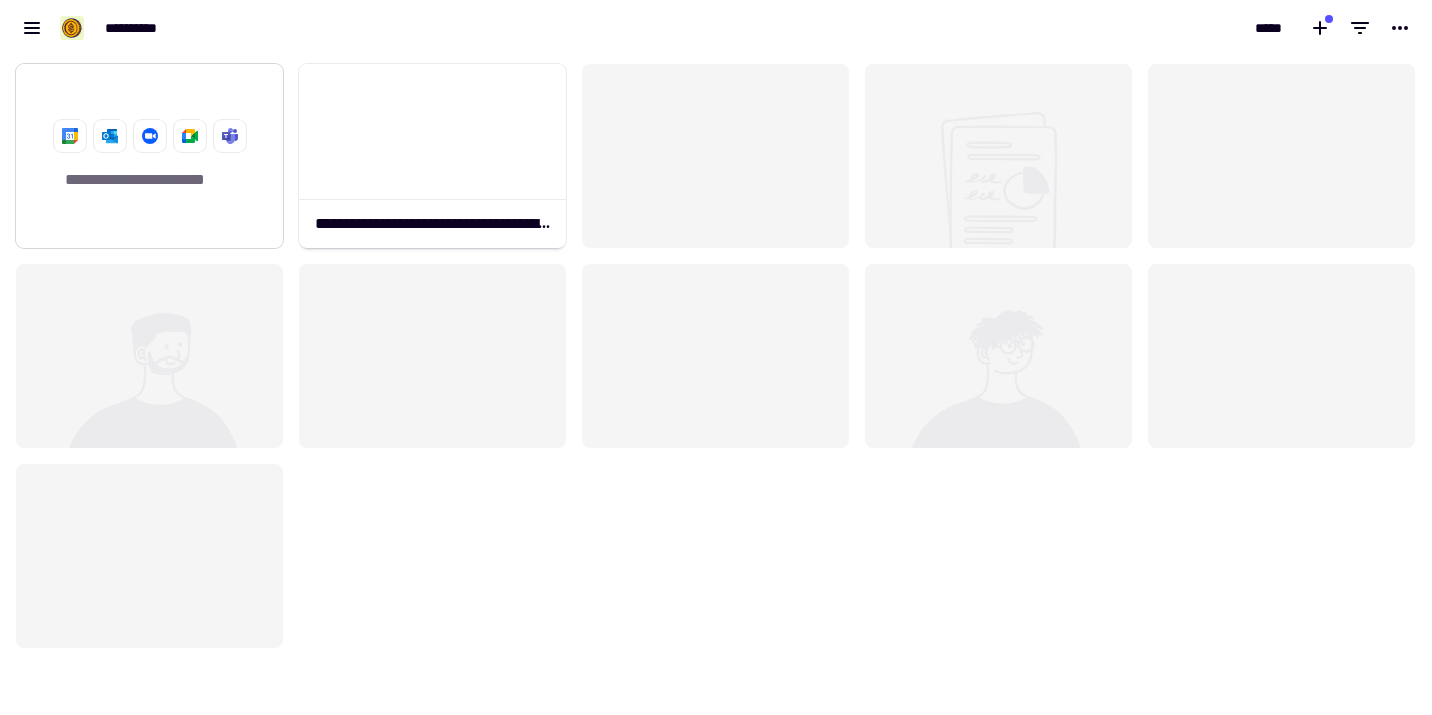 click on "**********" 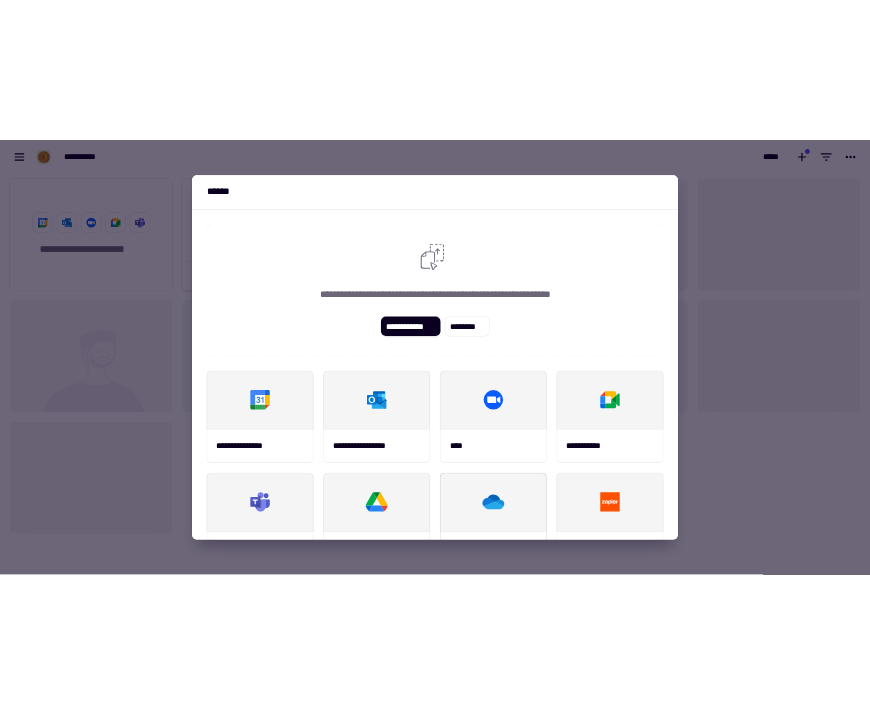 scroll, scrollTop: 234, scrollLeft: 0, axis: vertical 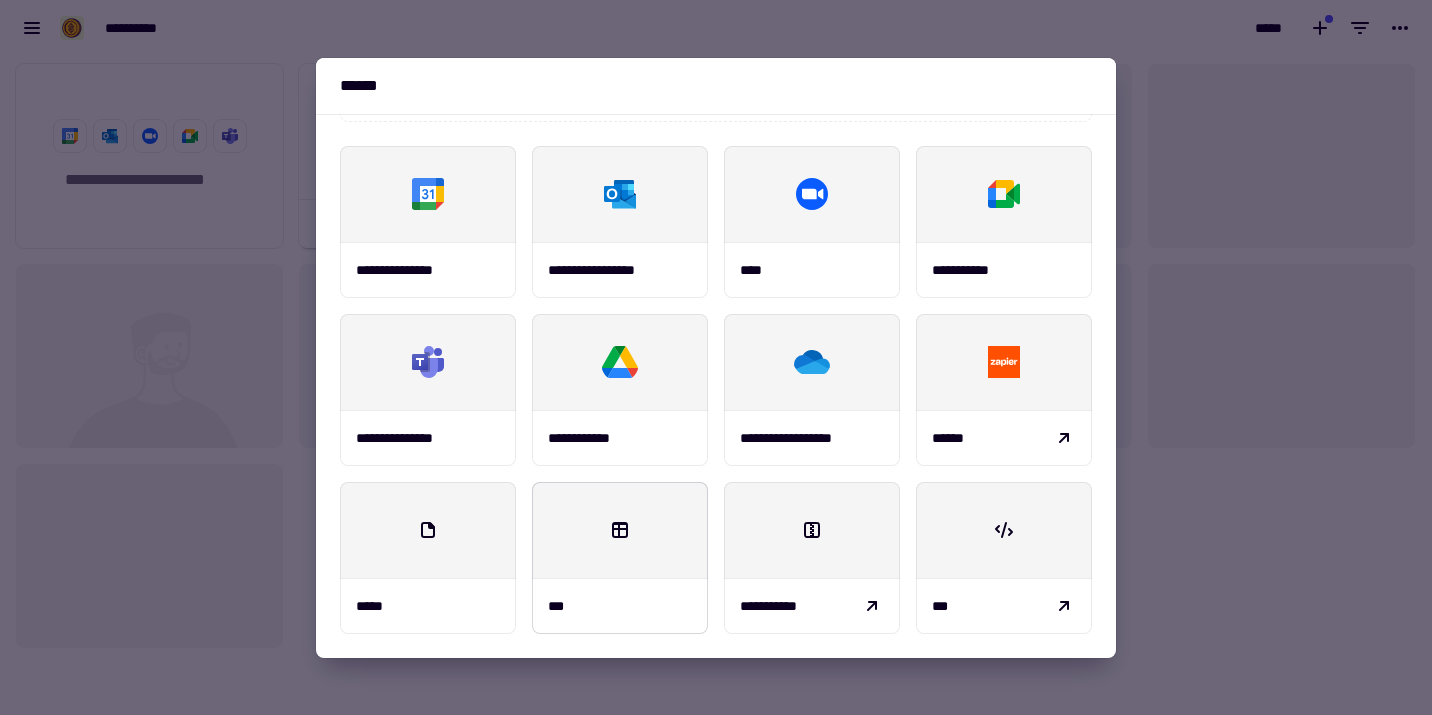 click on "***" at bounding box center (620, 606) 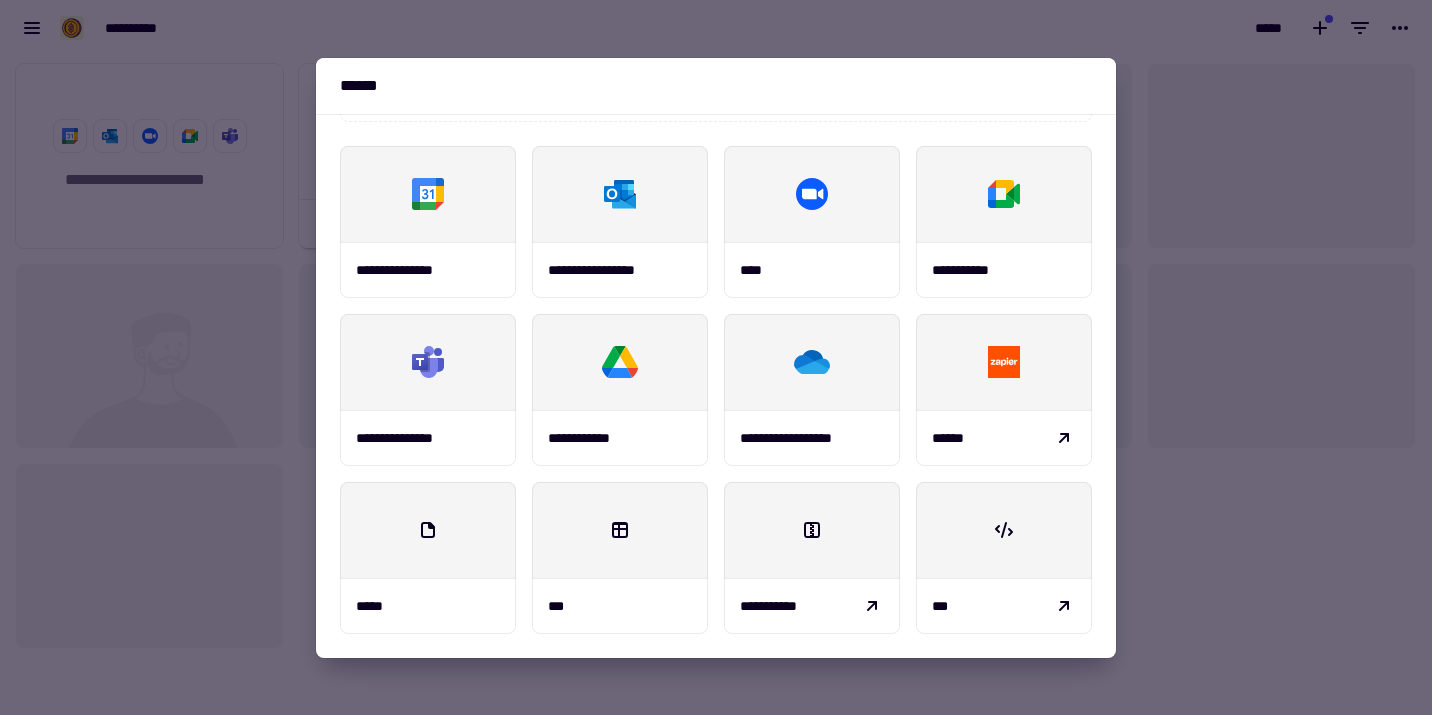 click at bounding box center [716, 357] 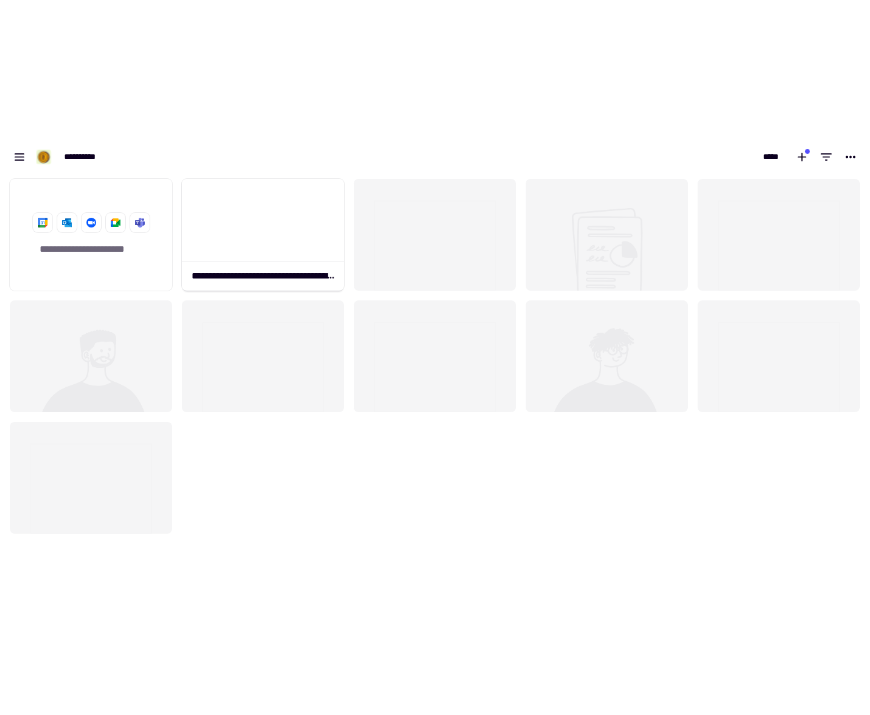 scroll, scrollTop: 659, scrollLeft: 870, axis: both 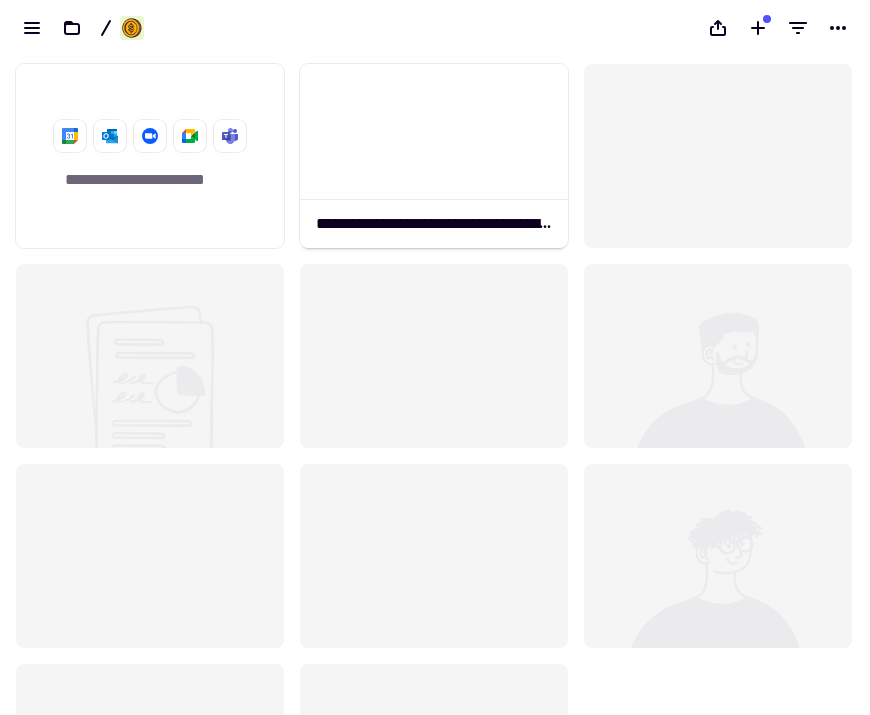 click 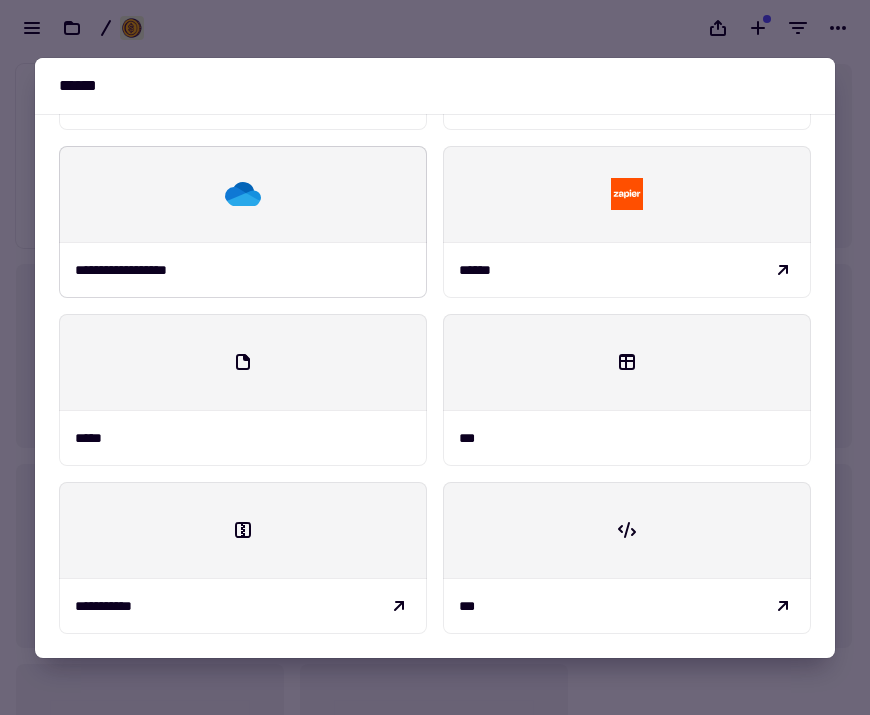 scroll, scrollTop: 0, scrollLeft: 0, axis: both 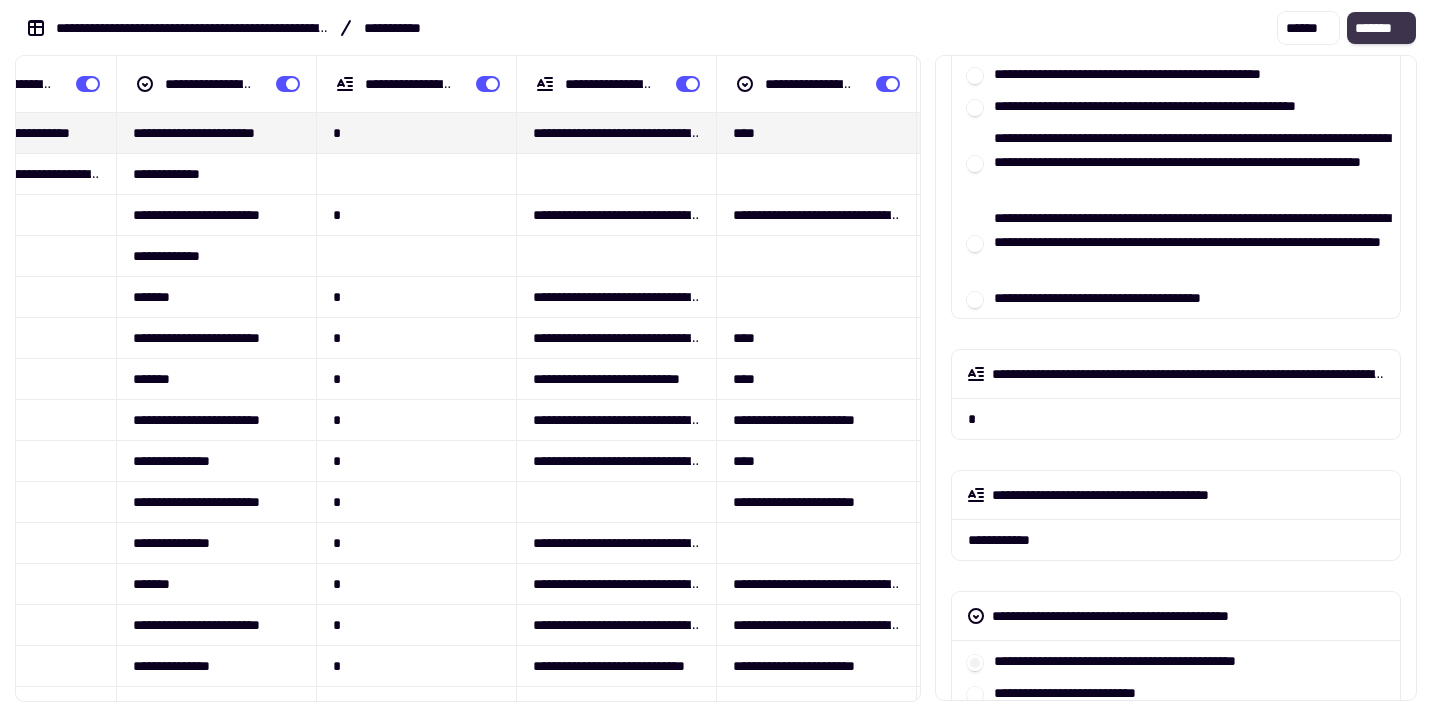 click on "*******" 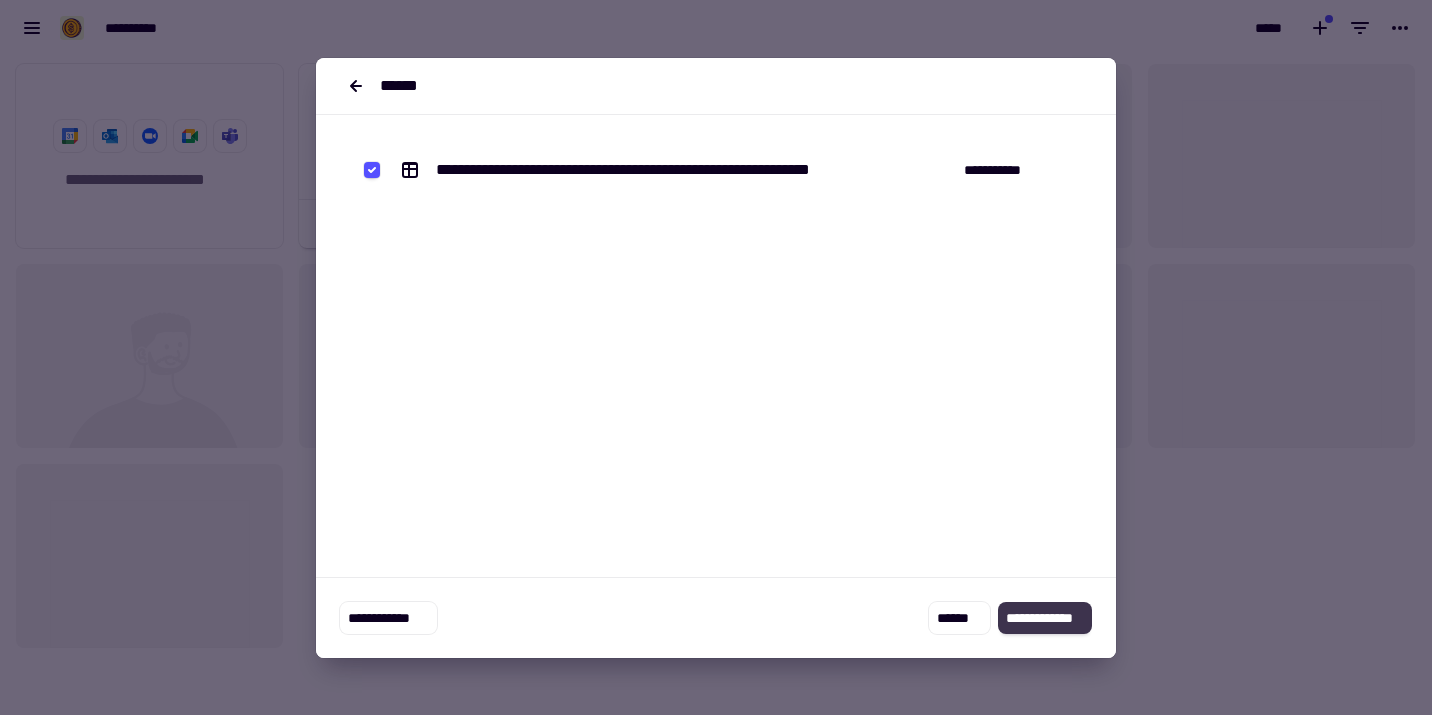 click on "**********" 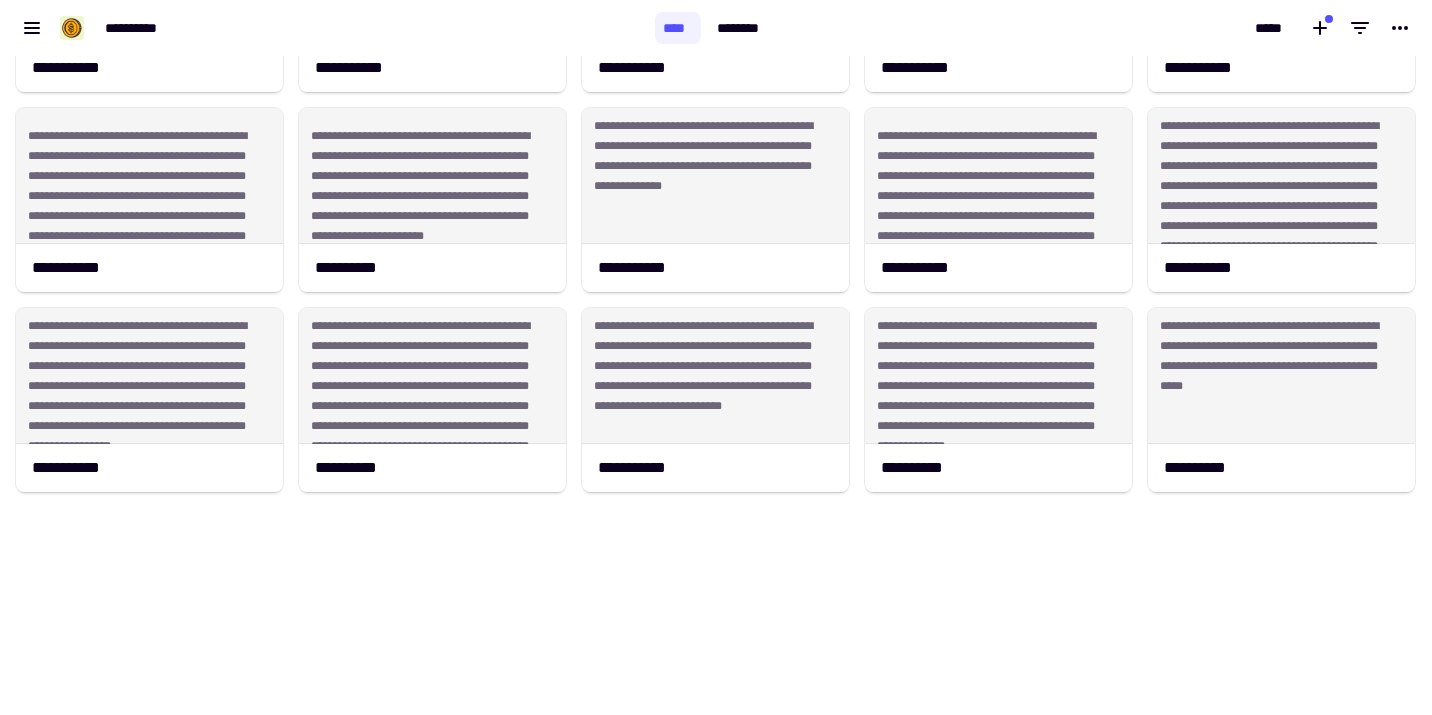 scroll, scrollTop: 0, scrollLeft: 0, axis: both 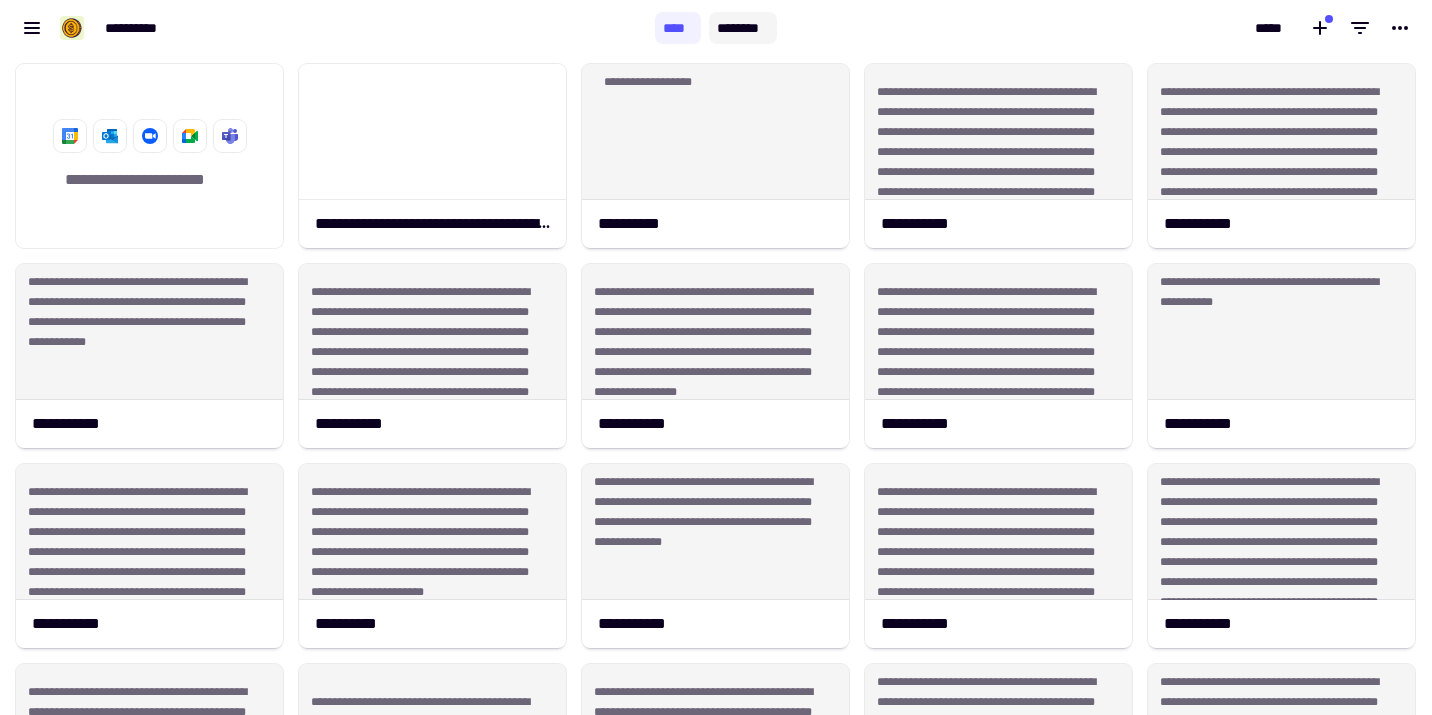 click on "********" 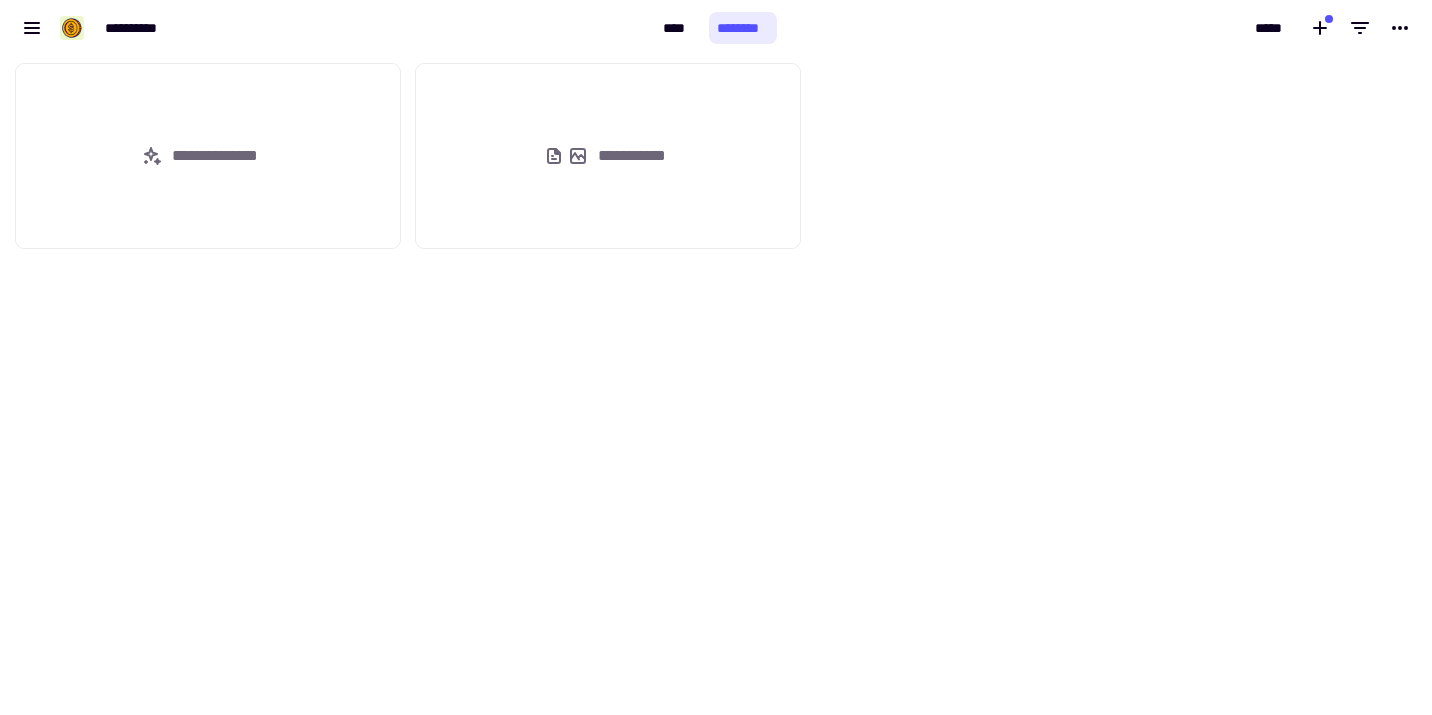 scroll, scrollTop: 1, scrollLeft: 1, axis: both 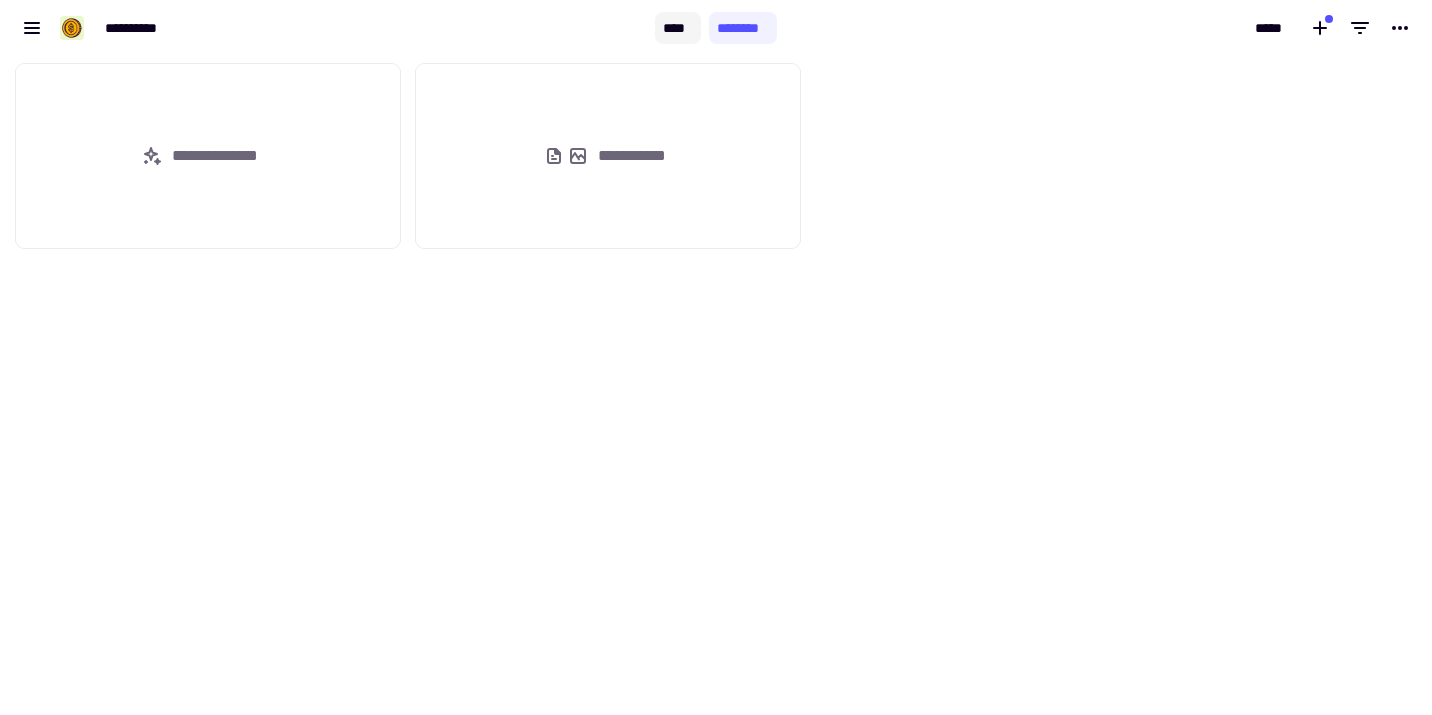 click on "****" 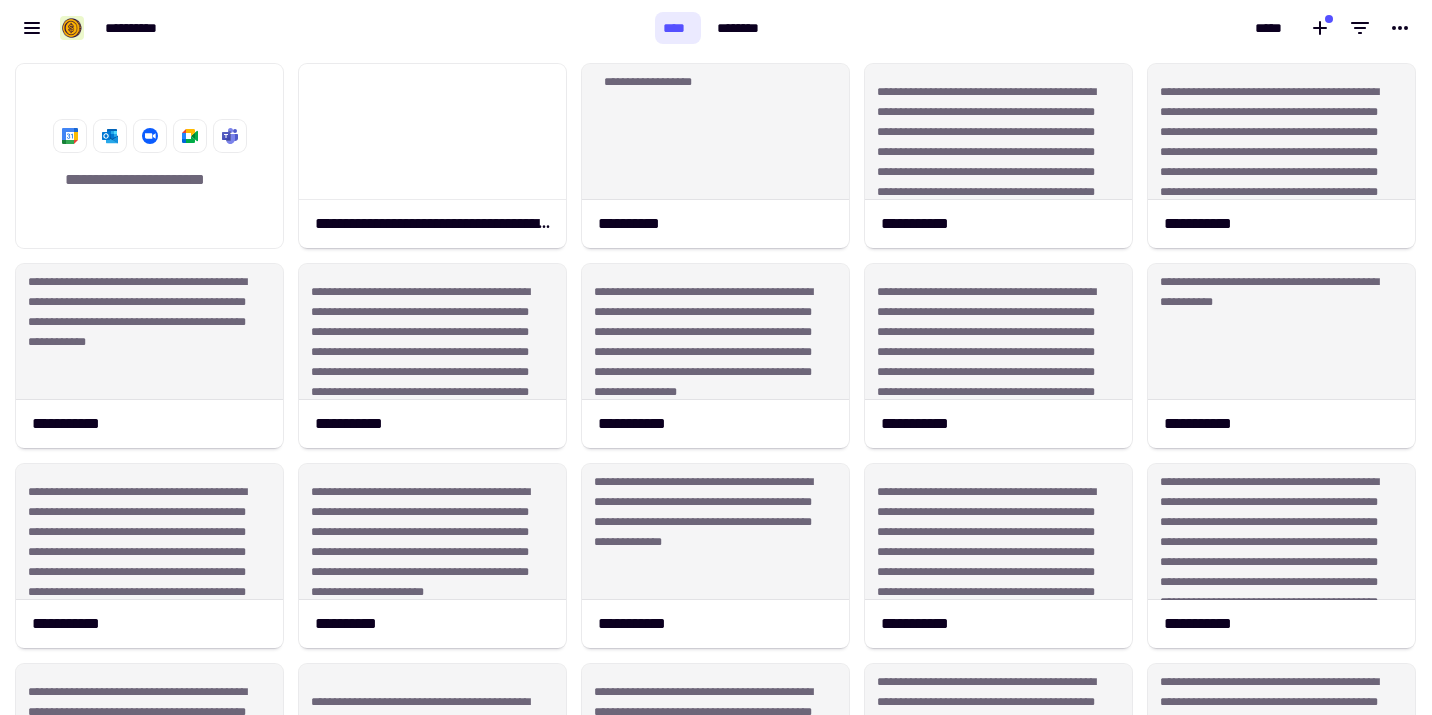 scroll, scrollTop: 1, scrollLeft: 1, axis: both 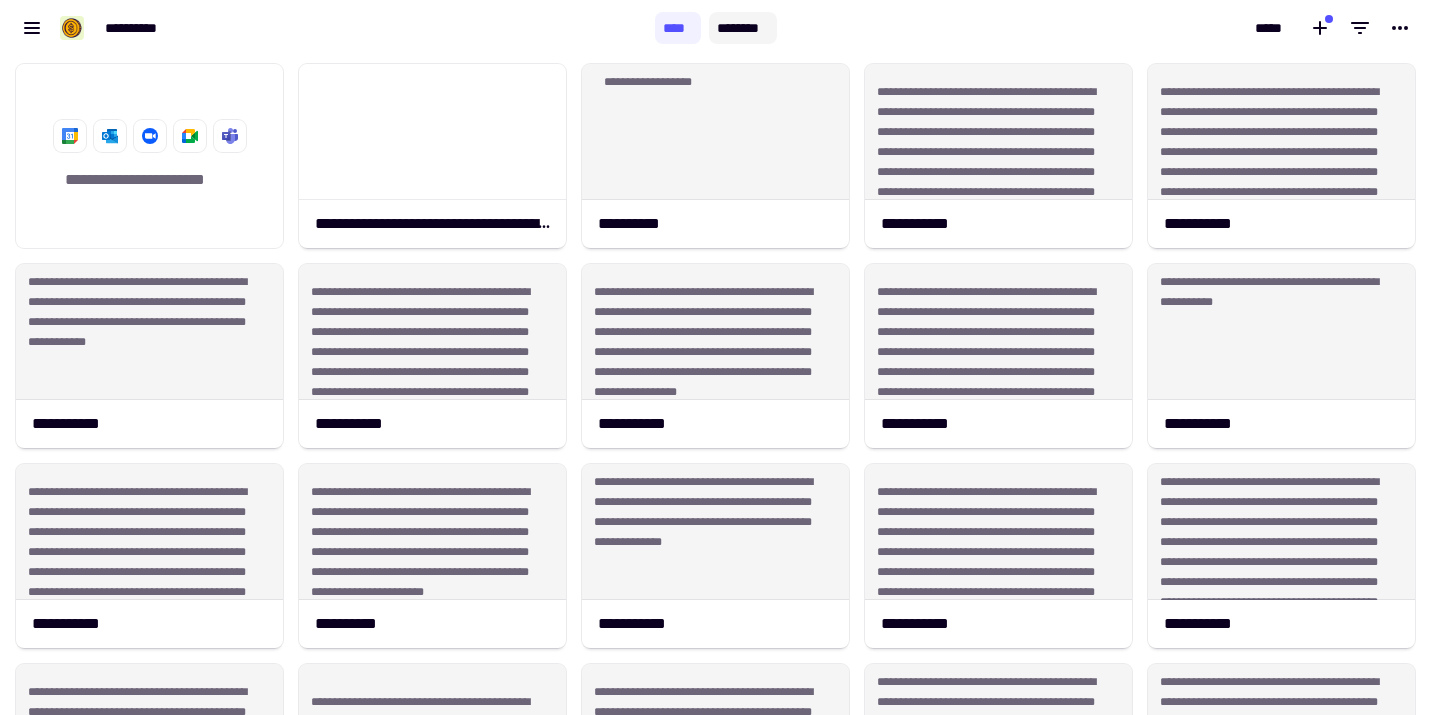 click on "********" 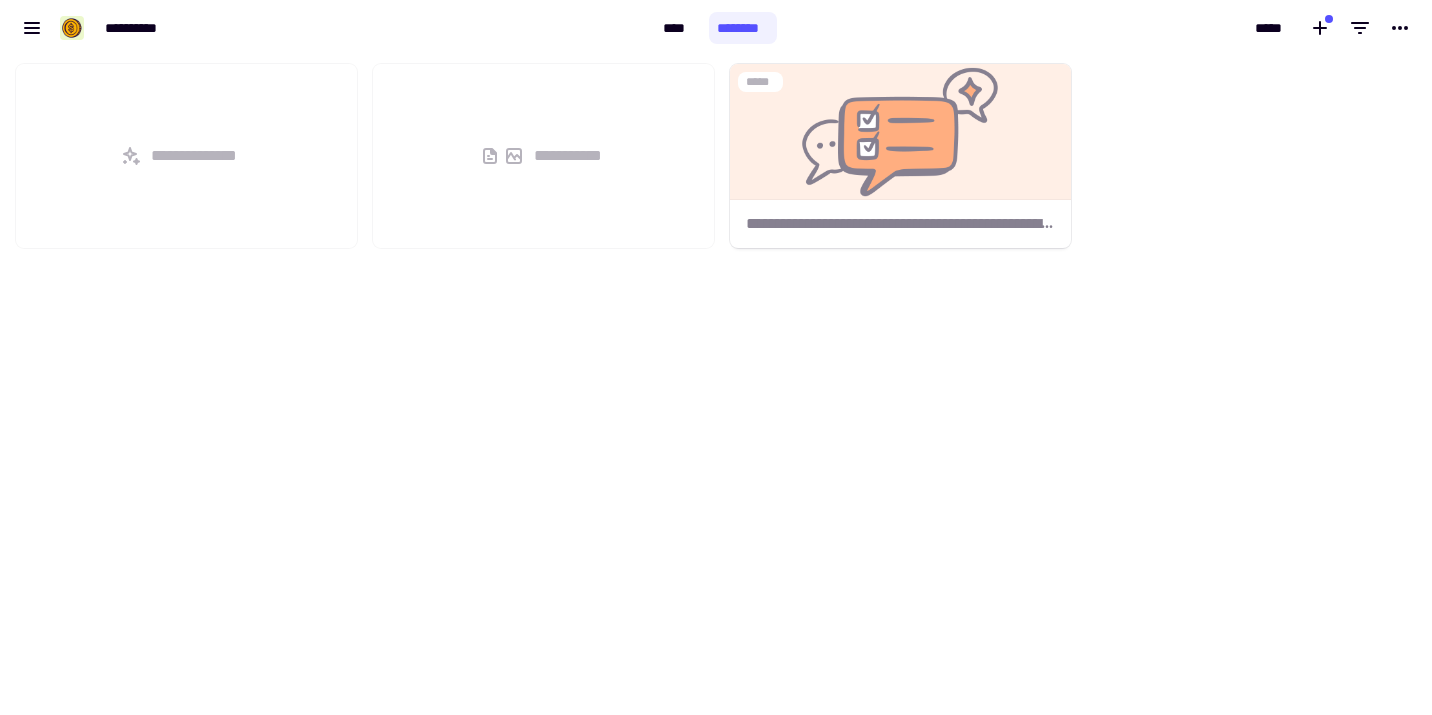 scroll, scrollTop: 1, scrollLeft: 1, axis: both 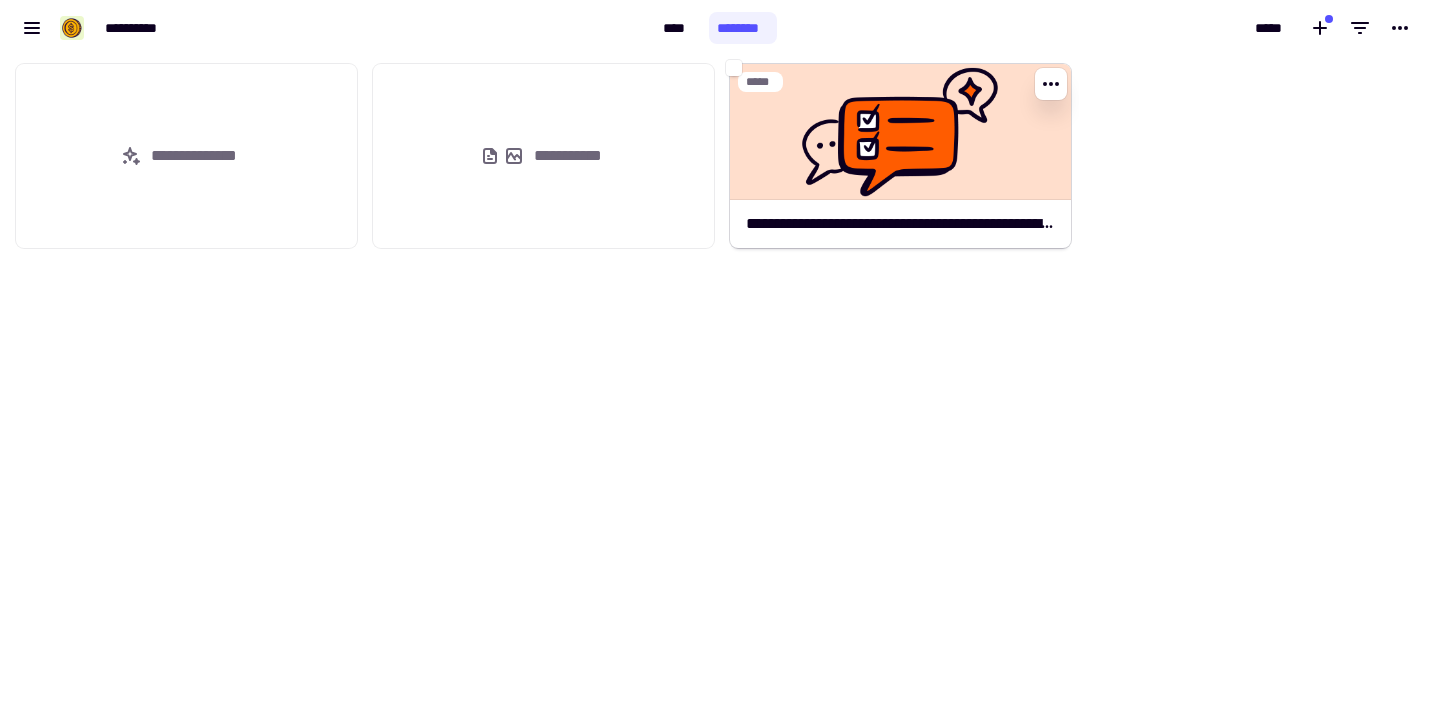 click 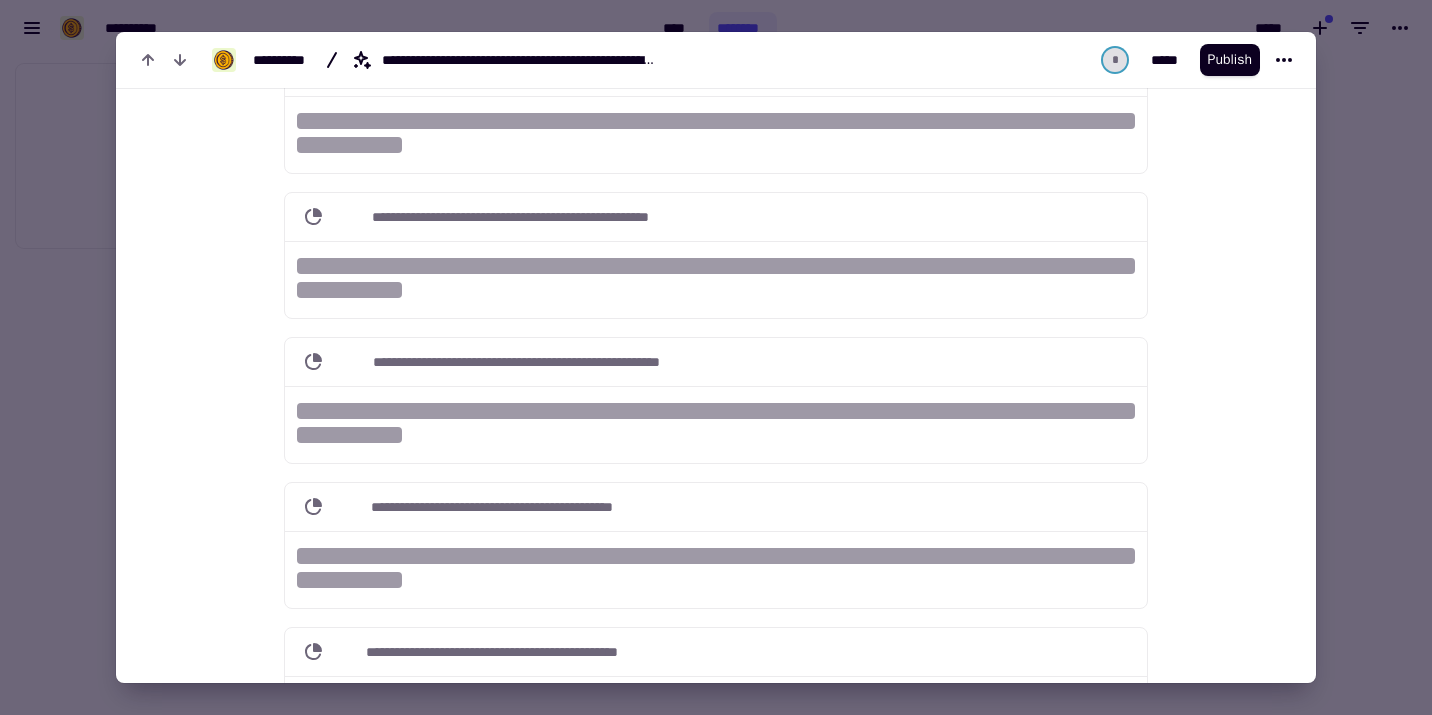 scroll, scrollTop: 0, scrollLeft: 0, axis: both 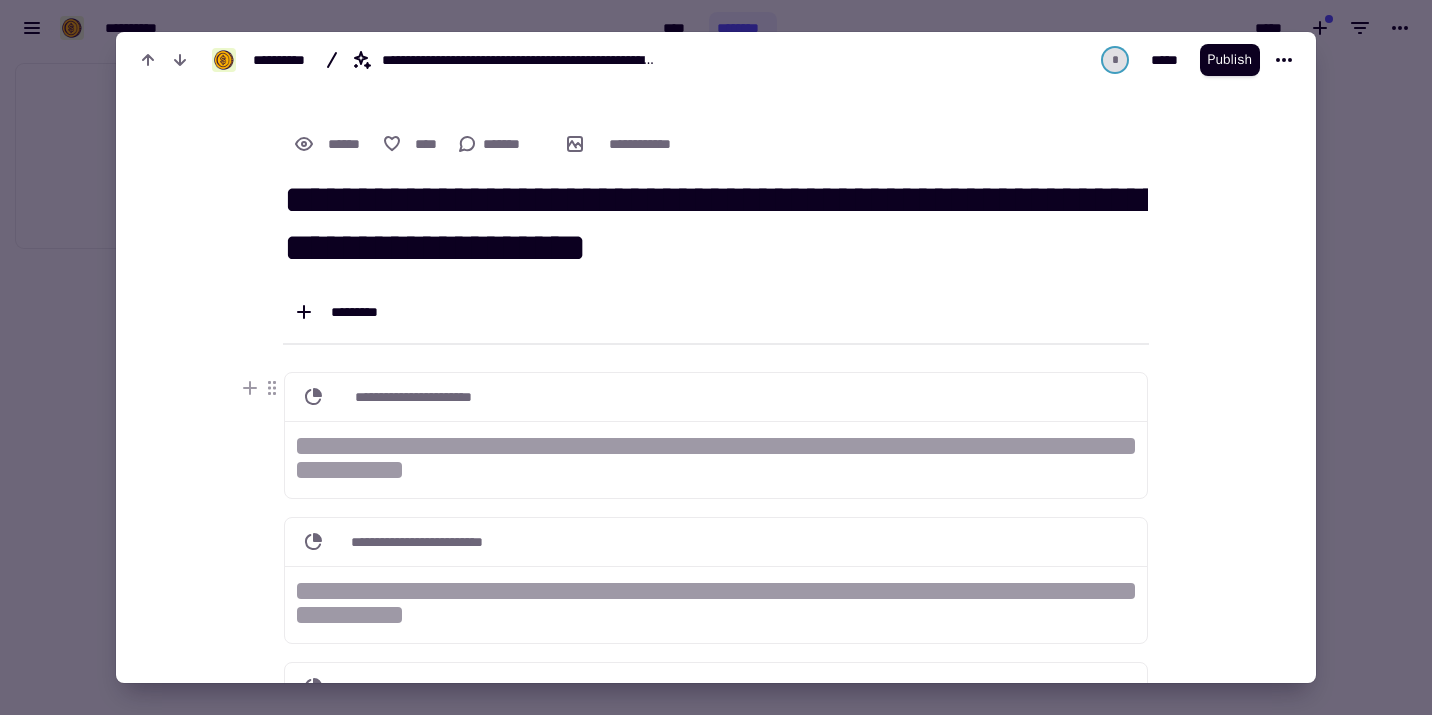 click at bounding box center (716, 357) 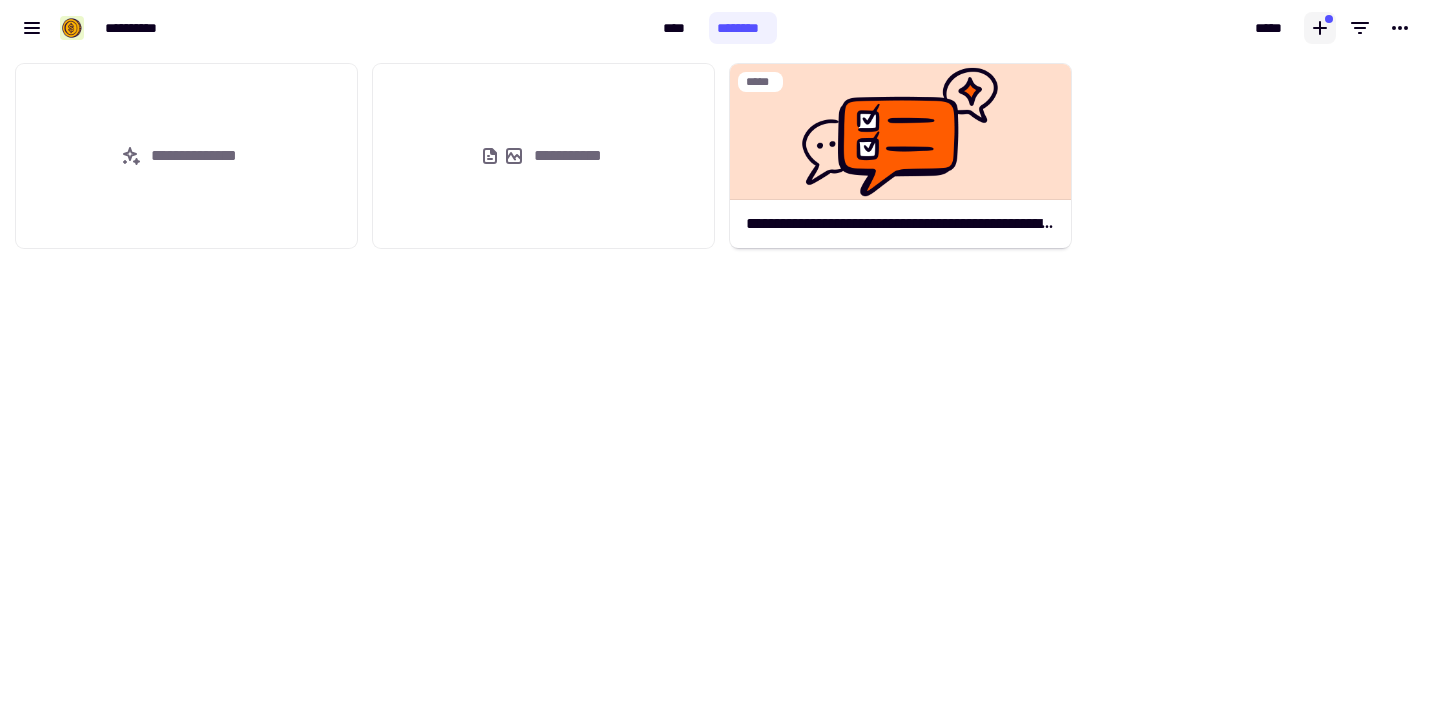click 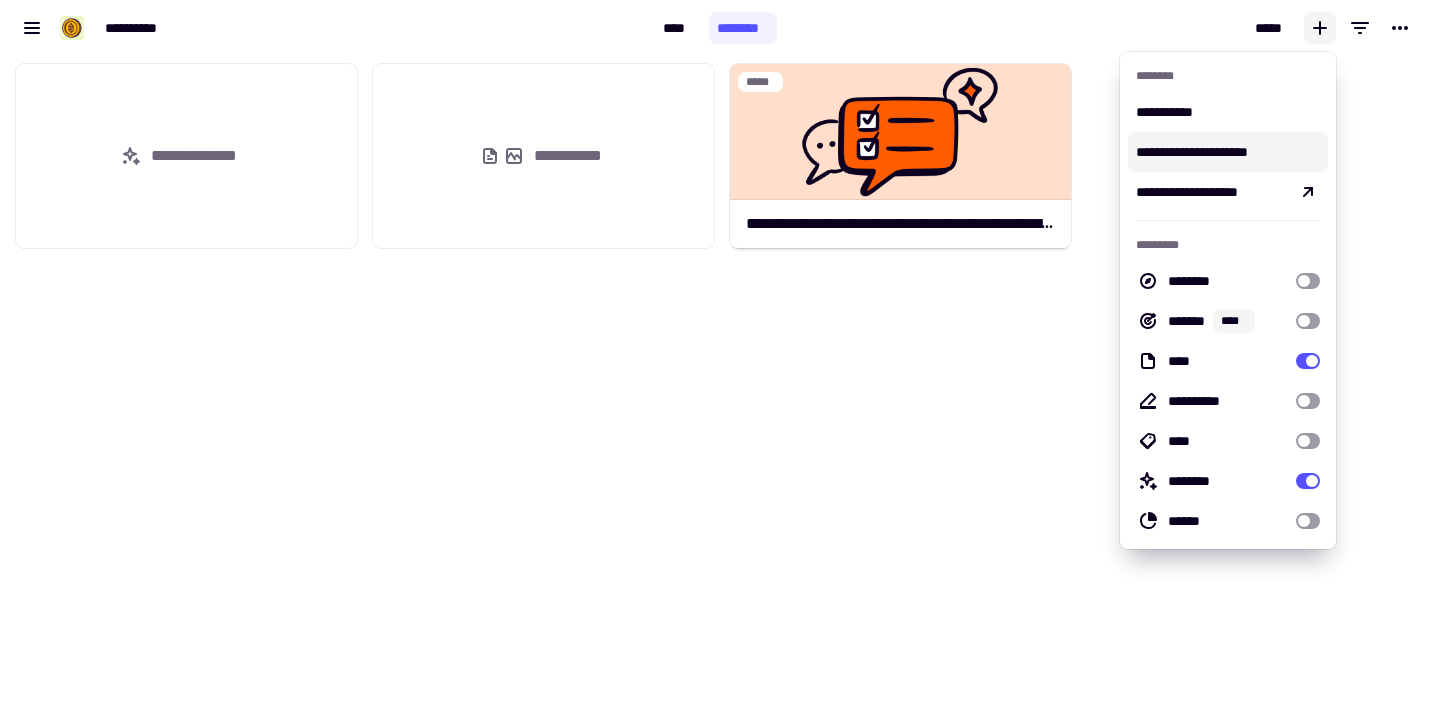 click on "**********" at bounding box center (1228, 152) 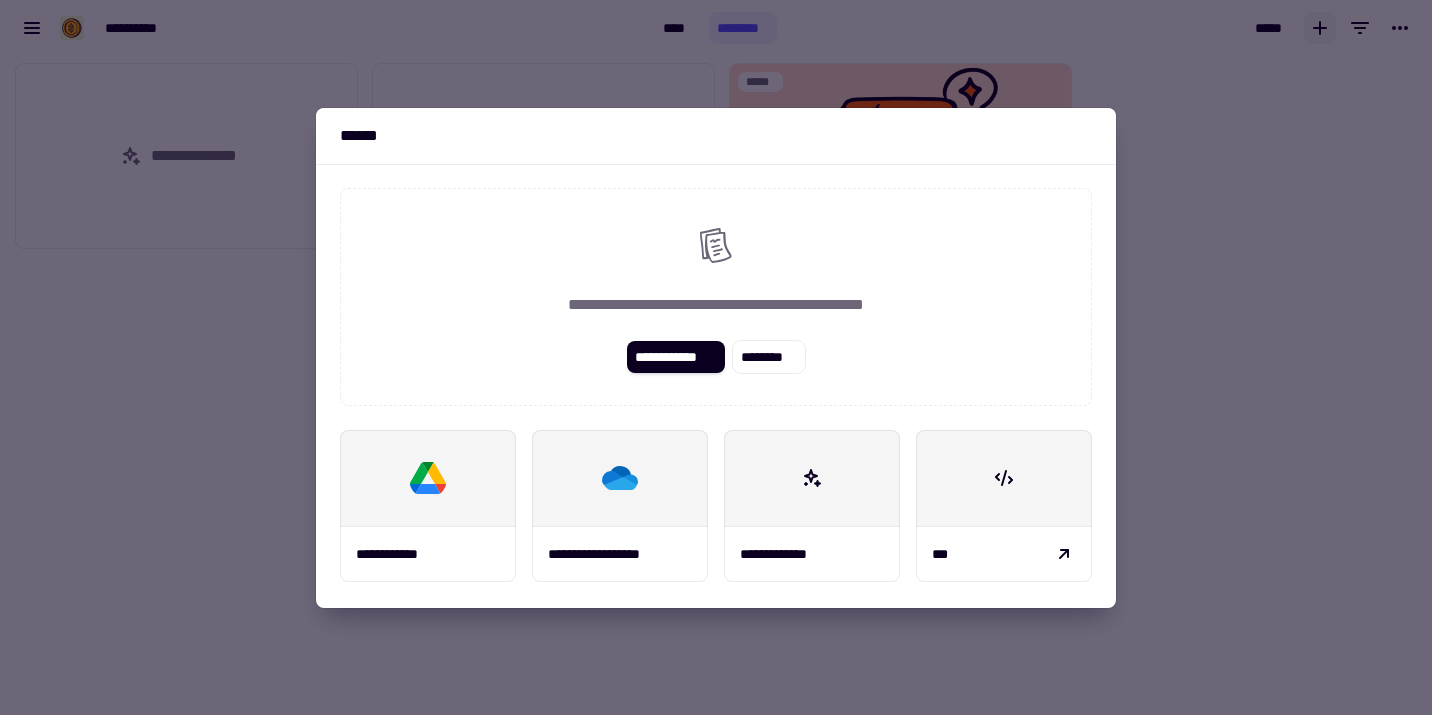 click at bounding box center [716, 357] 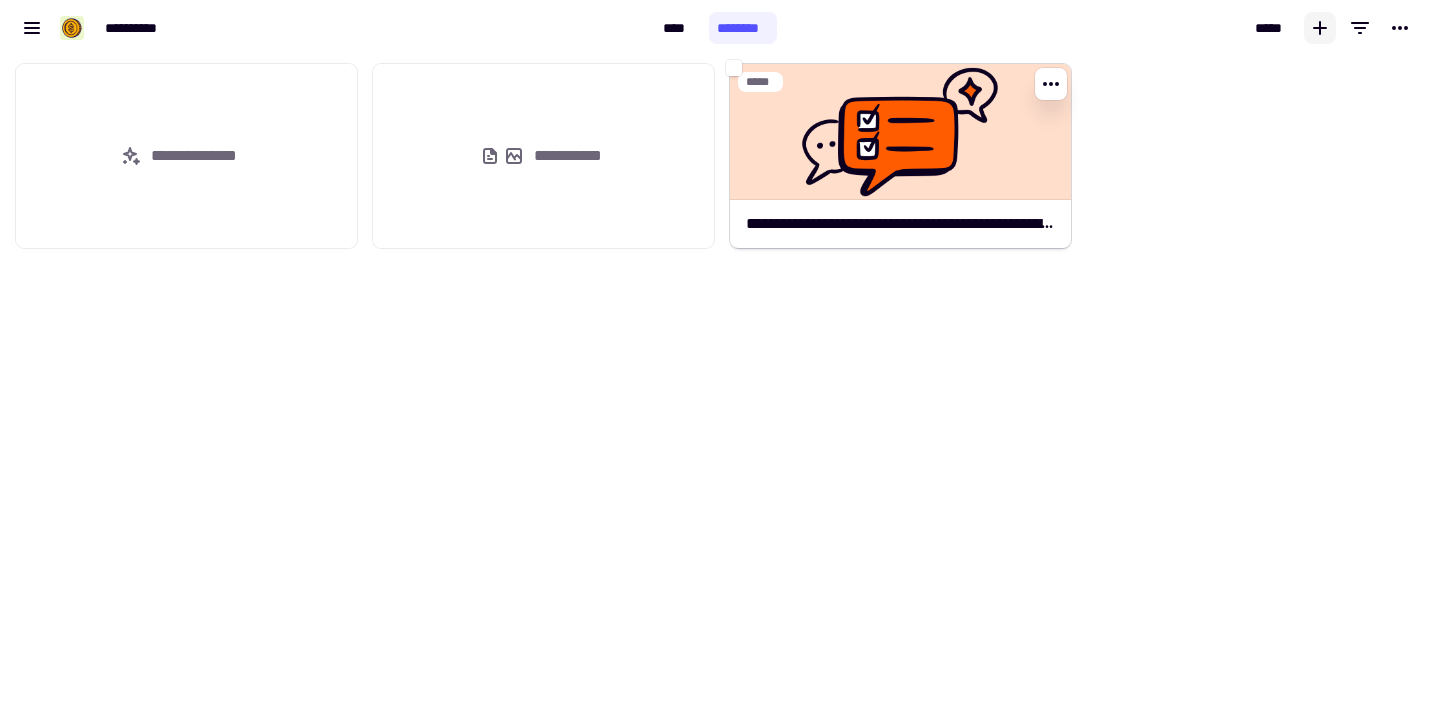 click 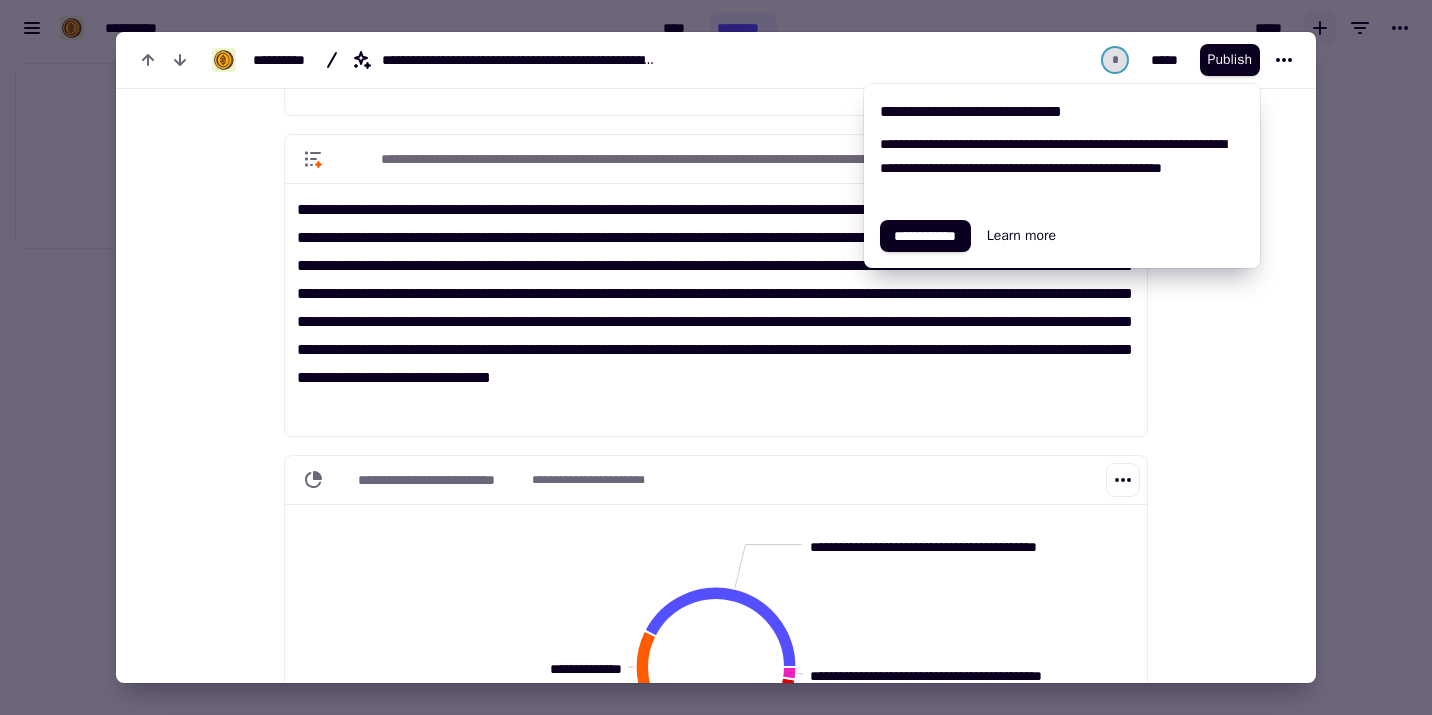 scroll, scrollTop: 5630, scrollLeft: 0, axis: vertical 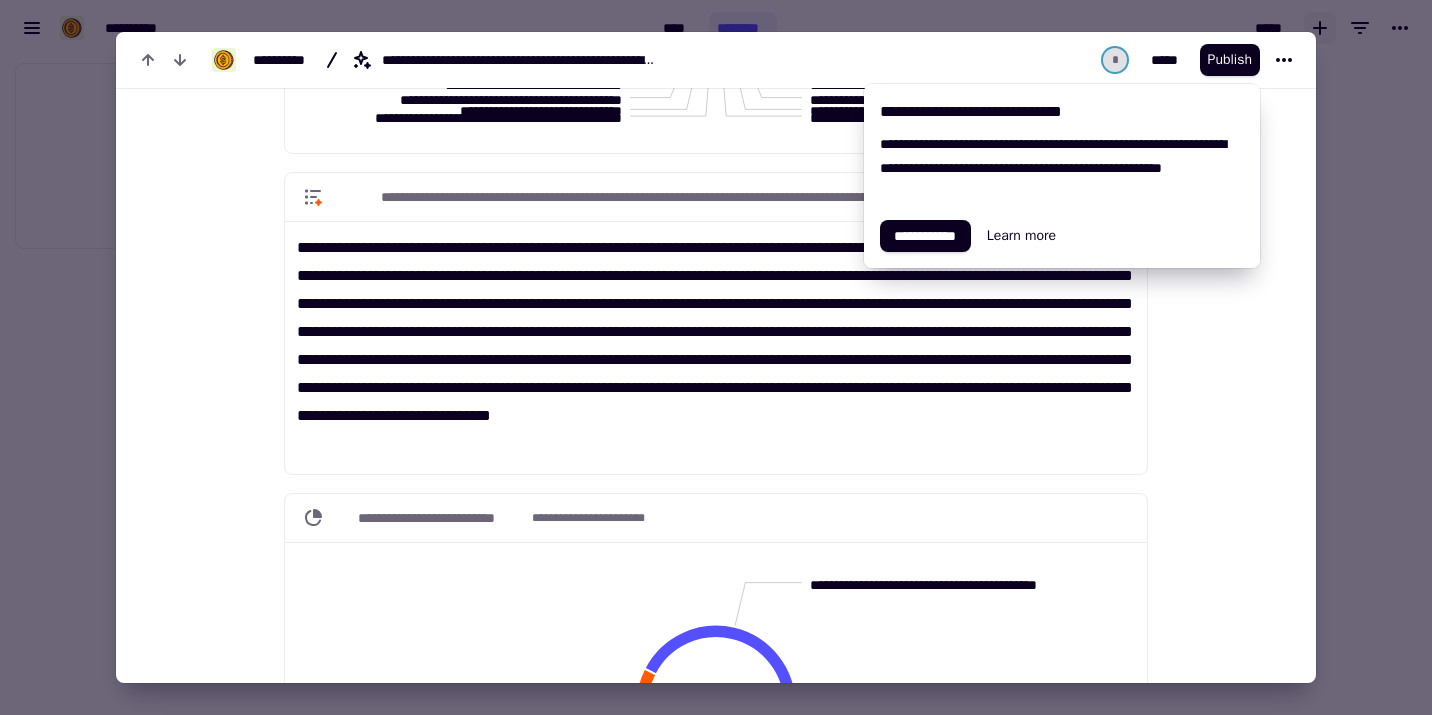 click on "**********" at bounding box center (716, -1894) 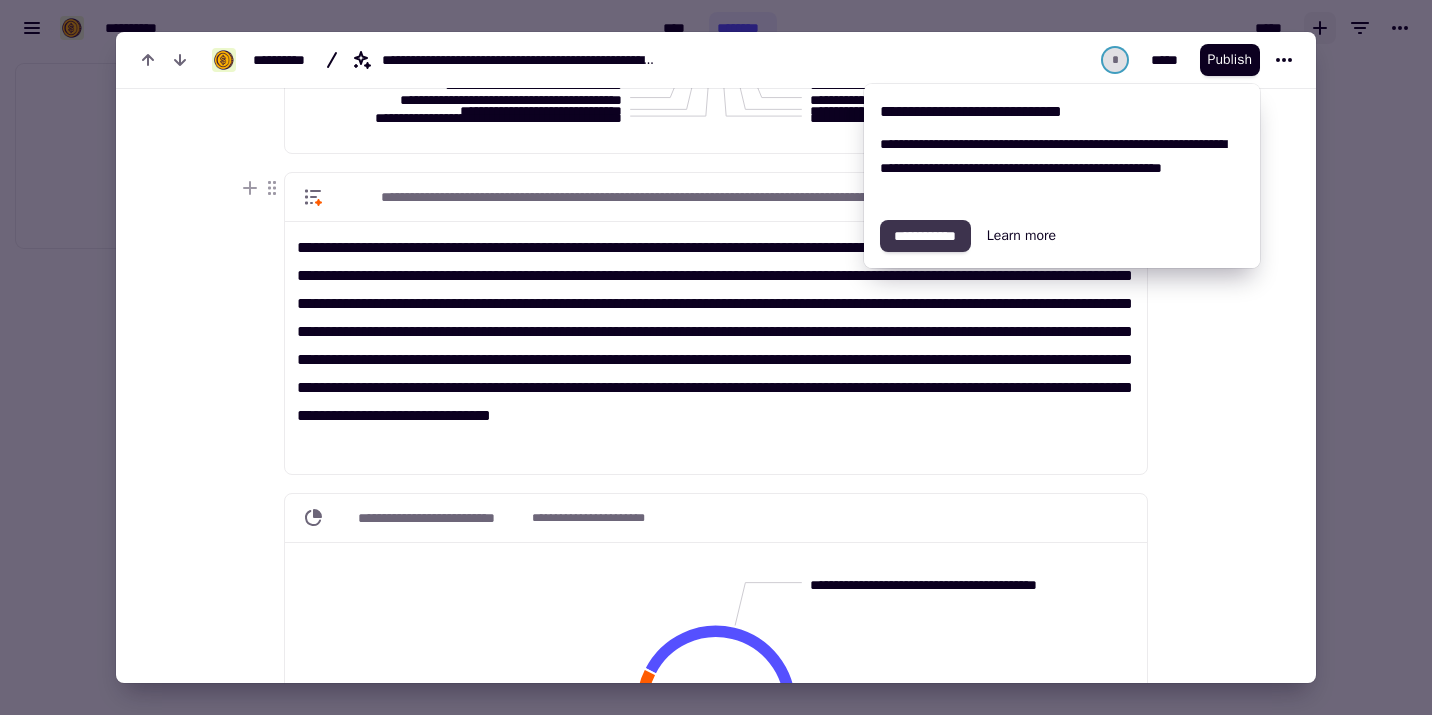 click on "**********" 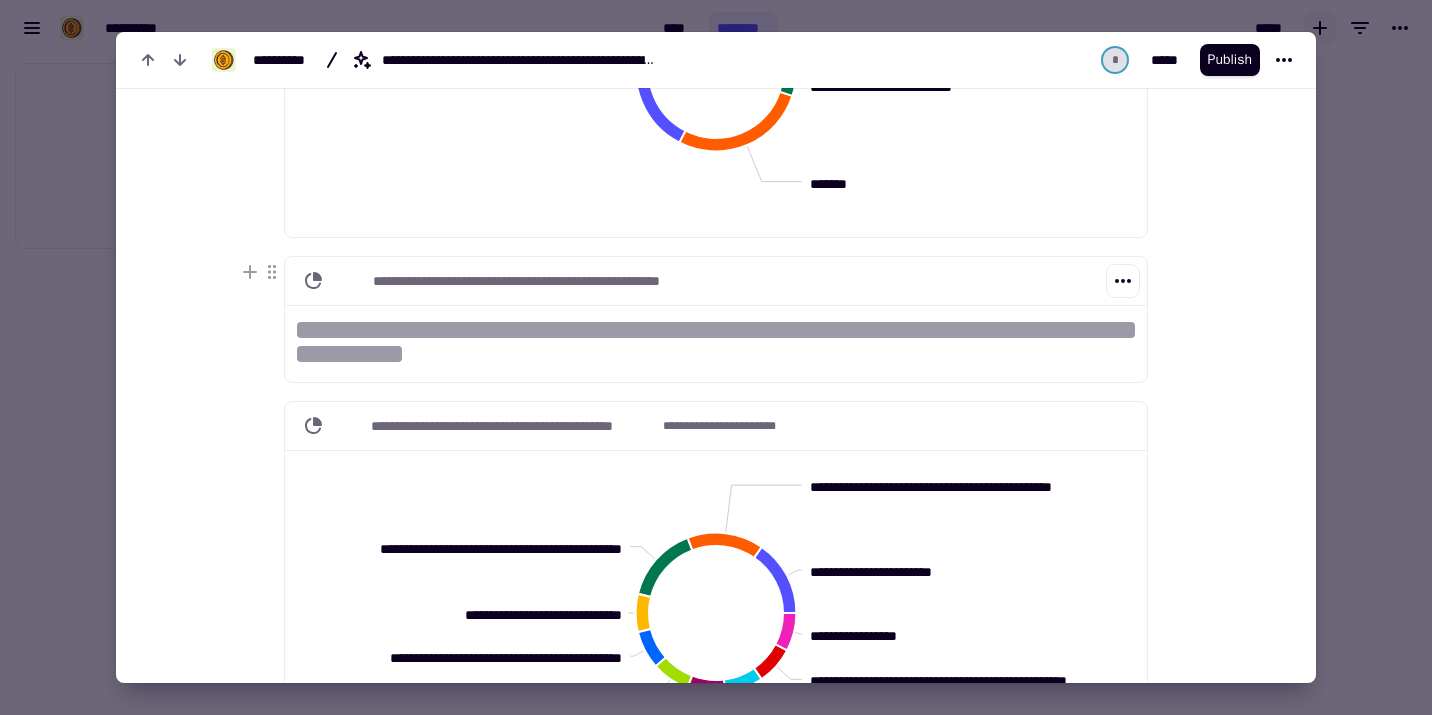 scroll, scrollTop: 221, scrollLeft: 0, axis: vertical 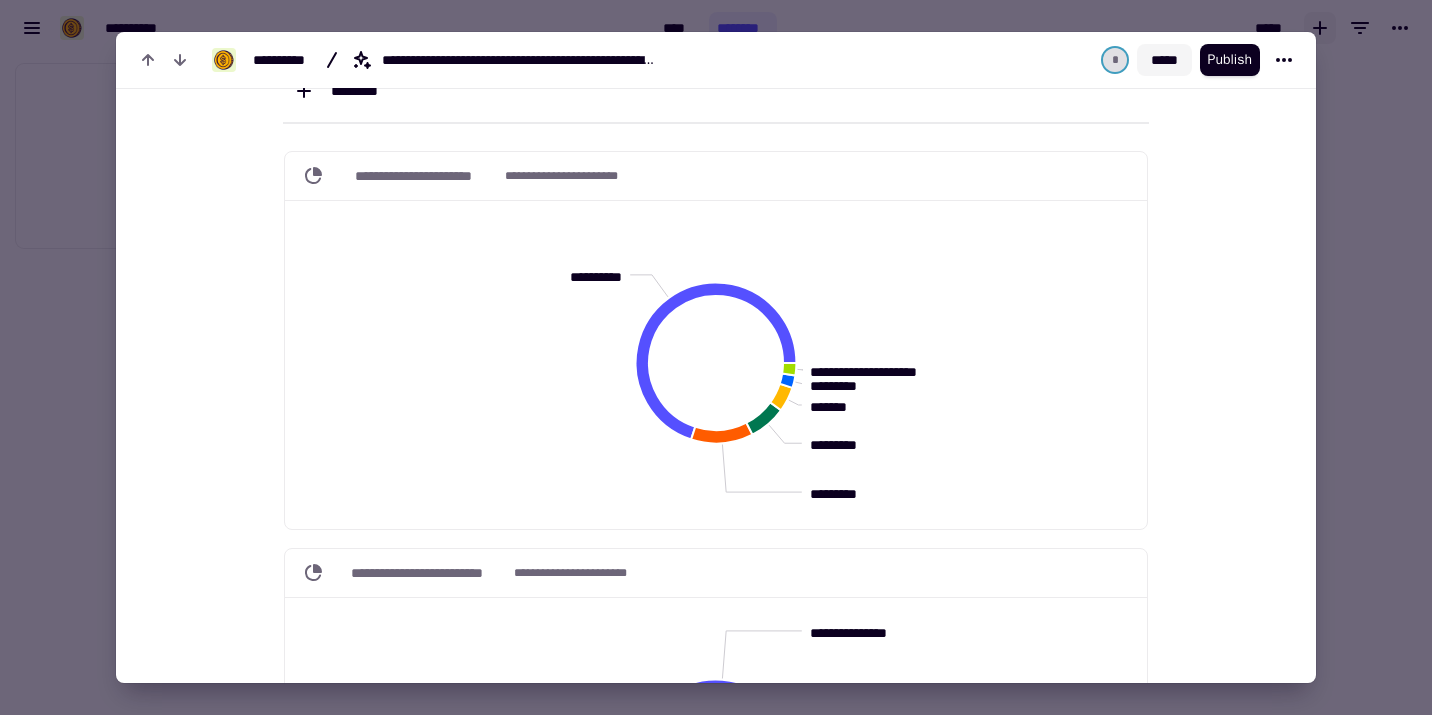 click on "*****" 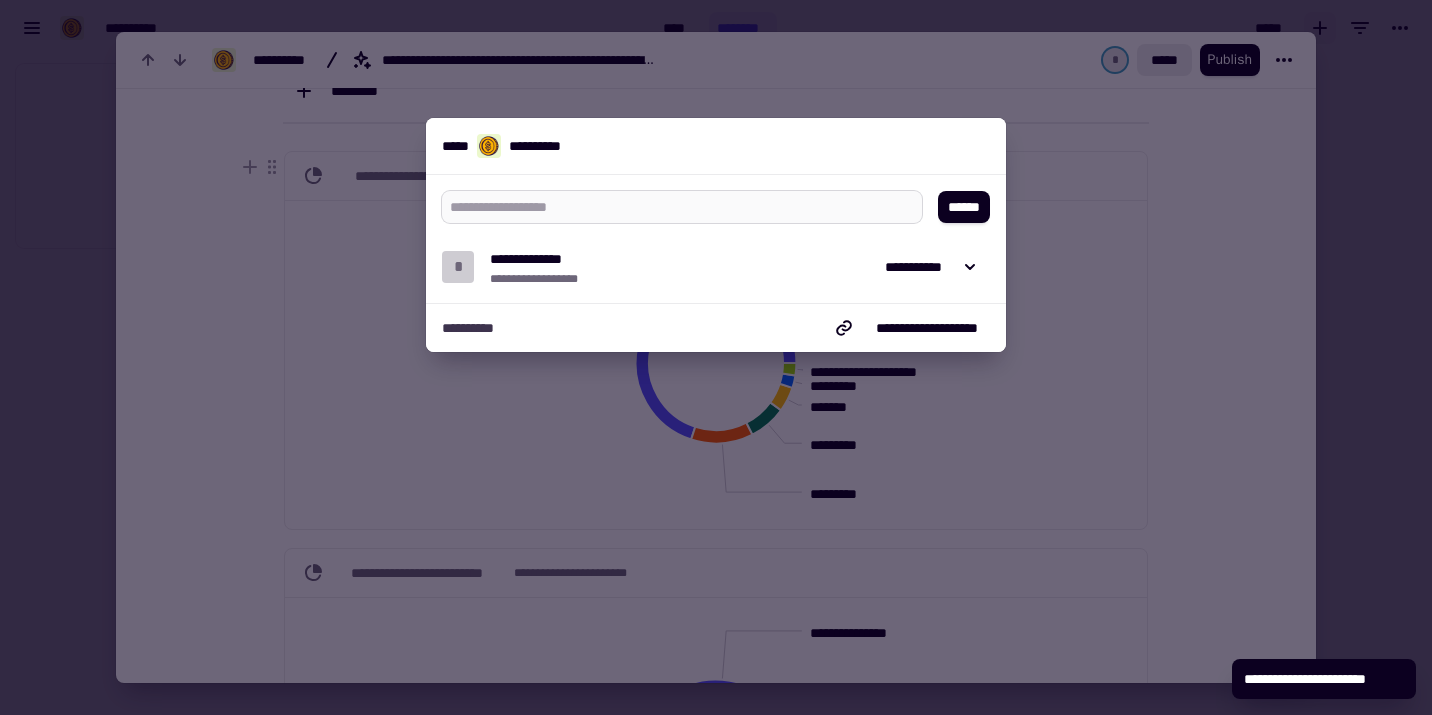 type on "*" 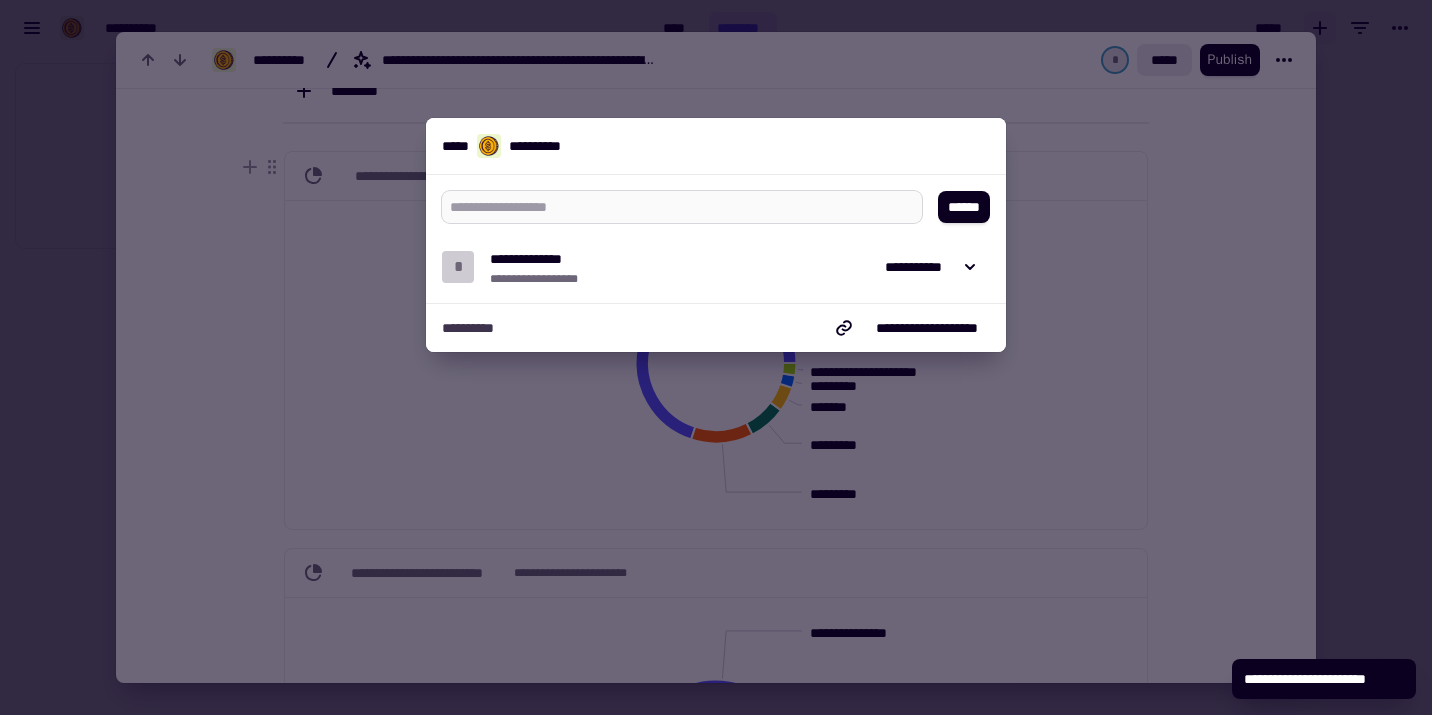 click at bounding box center (674, 207) 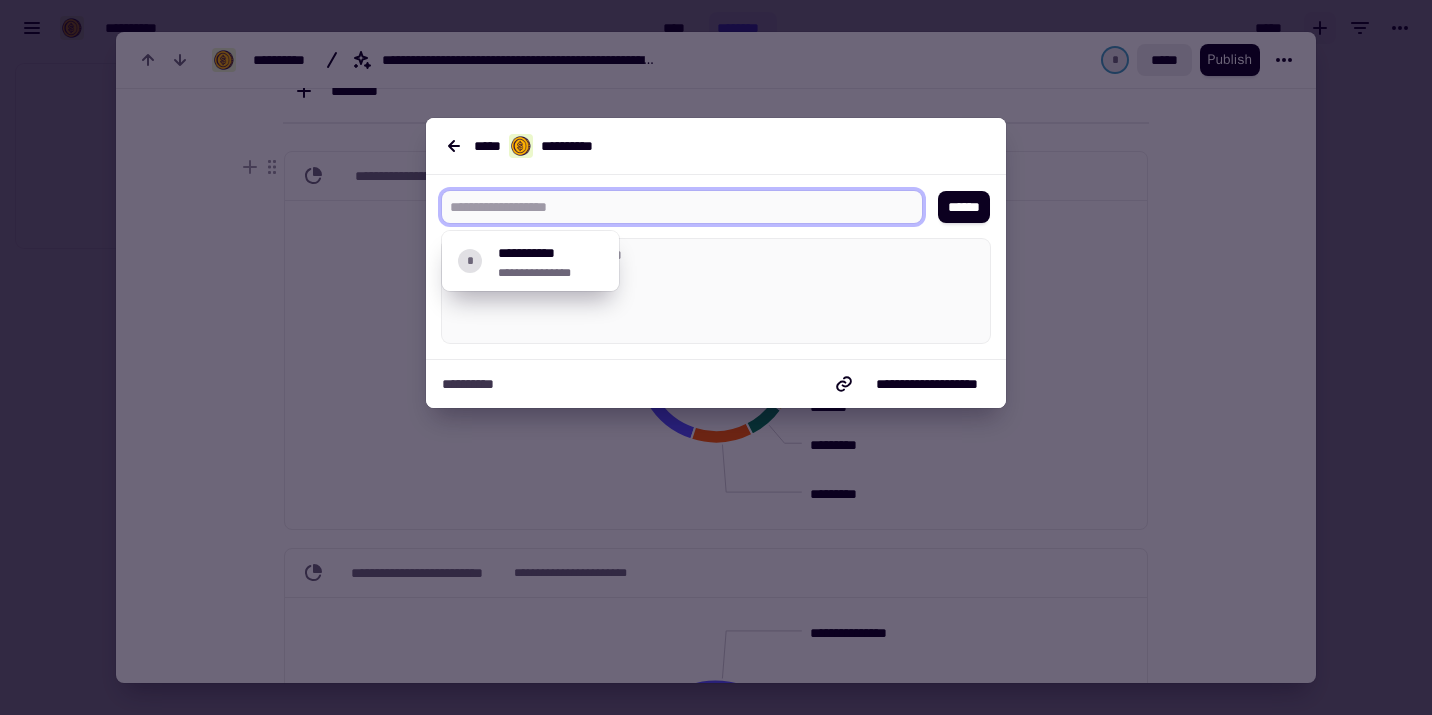 click on "**********" at bounding box center (732, 146) 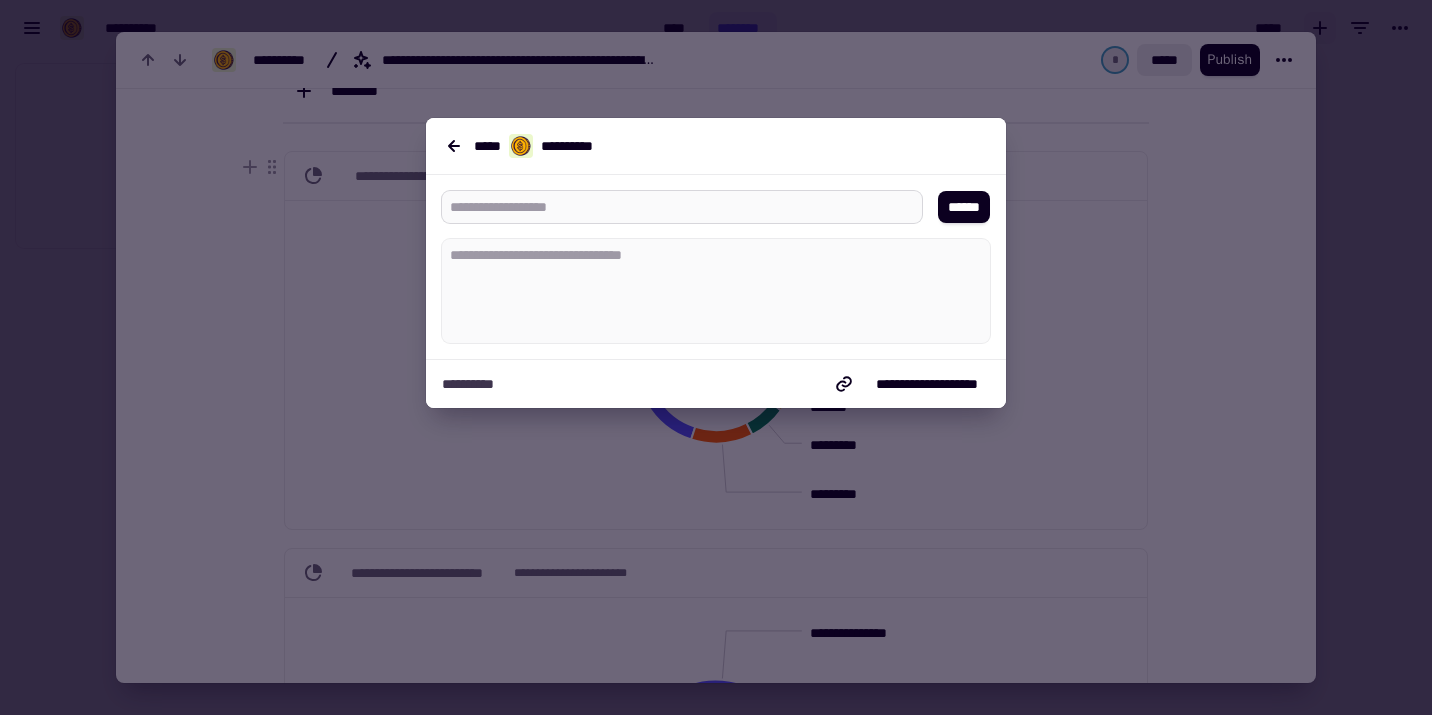 click at bounding box center (674, 207) 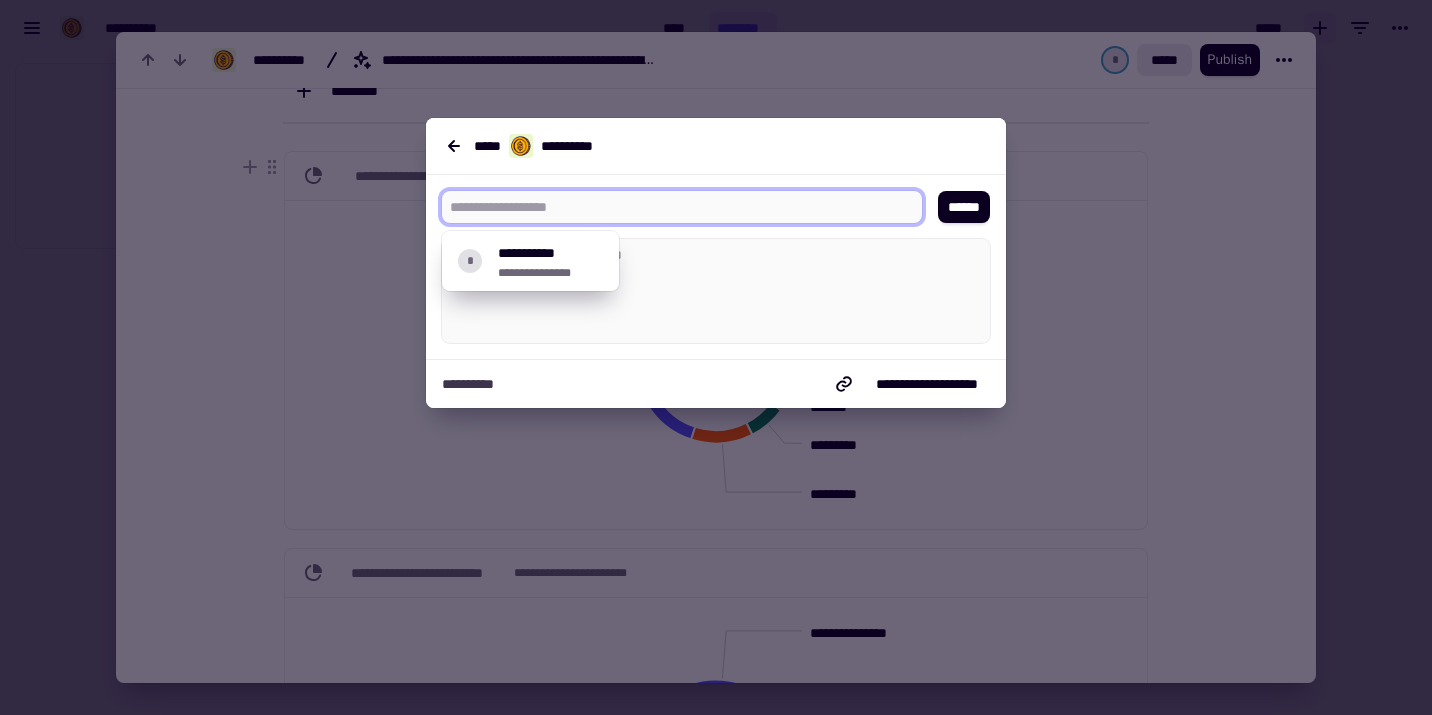 click on "******" at bounding box center [716, 267] 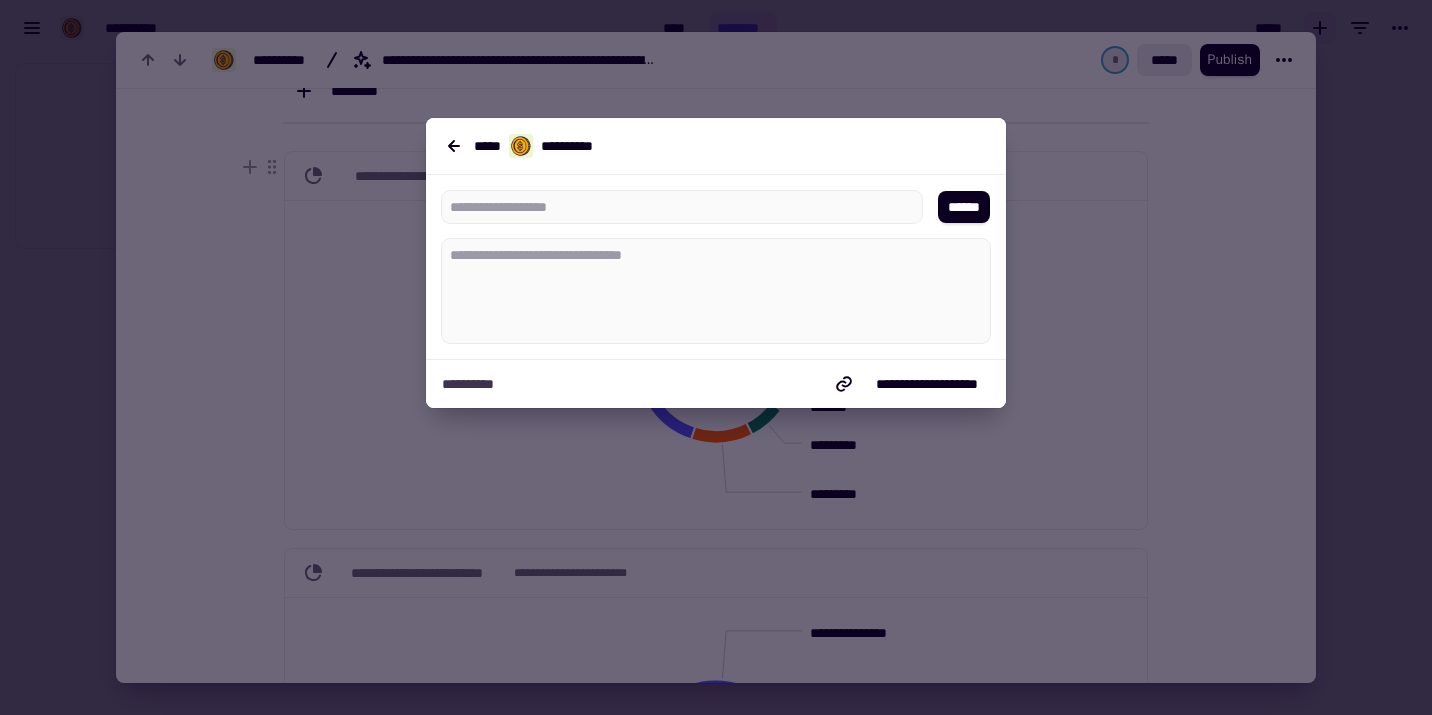 click at bounding box center (716, 357) 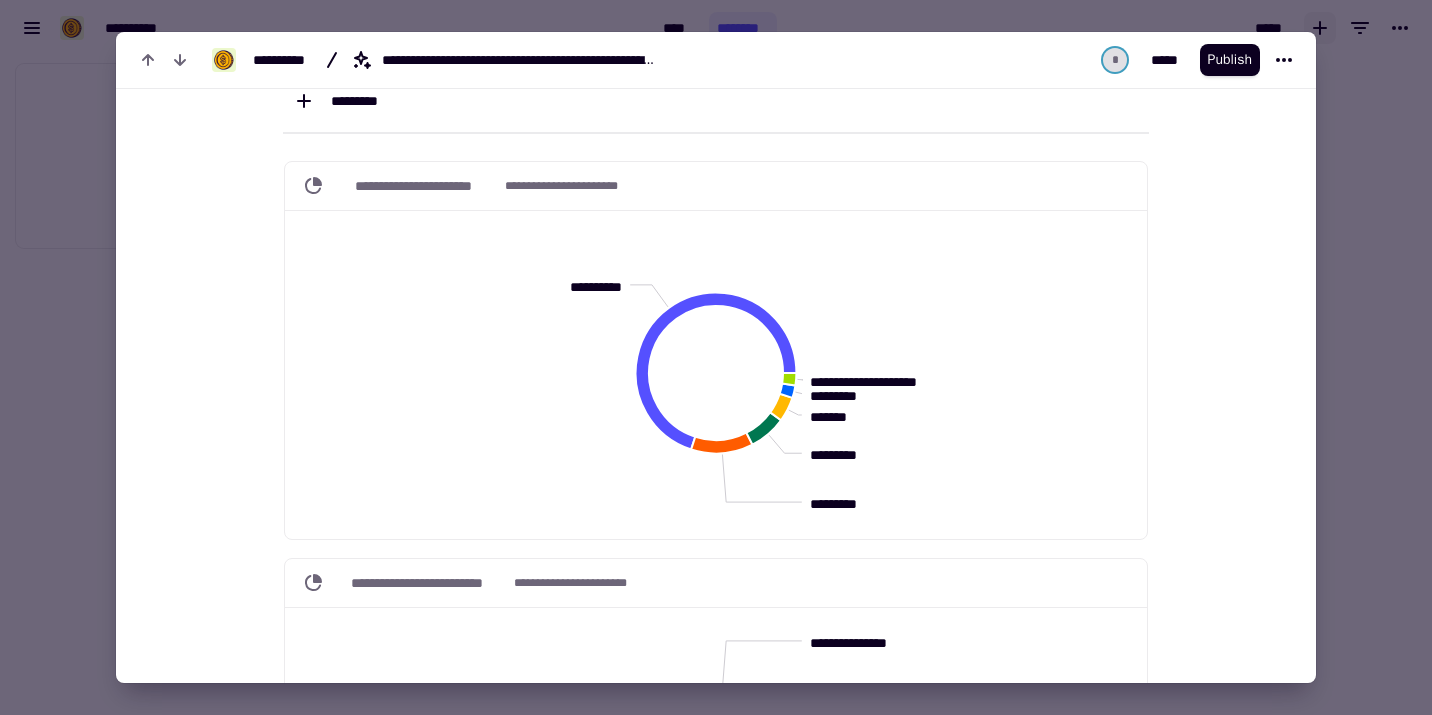 scroll, scrollTop: 0, scrollLeft: 0, axis: both 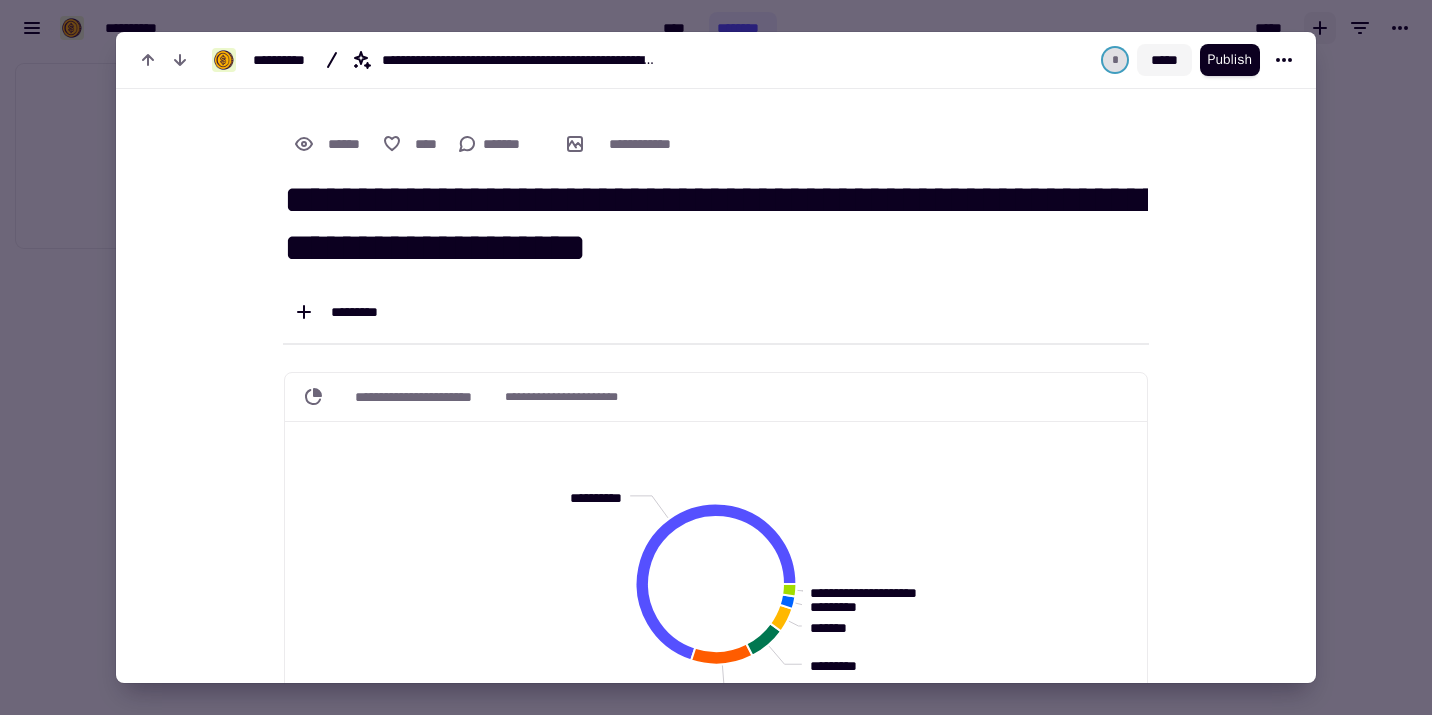 click on "*****" 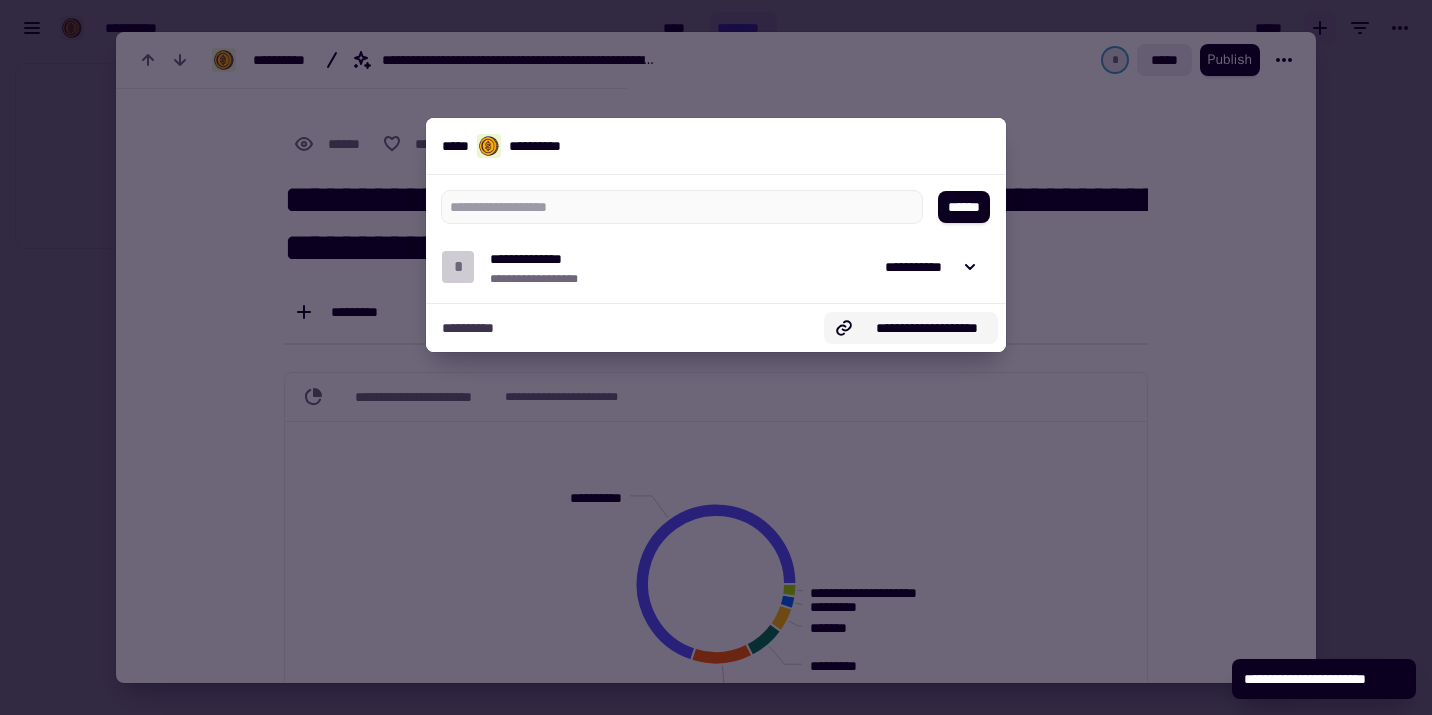 click on "**********" 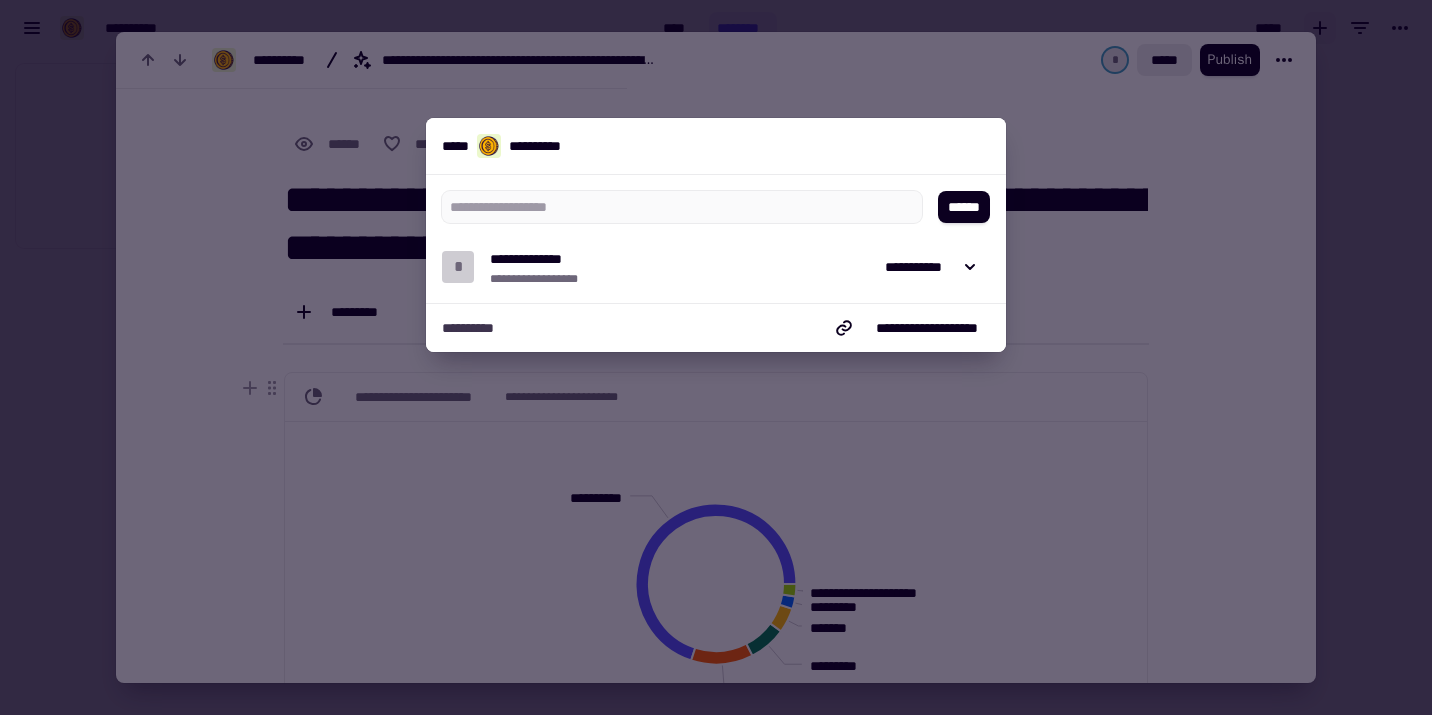 click at bounding box center (716, 357) 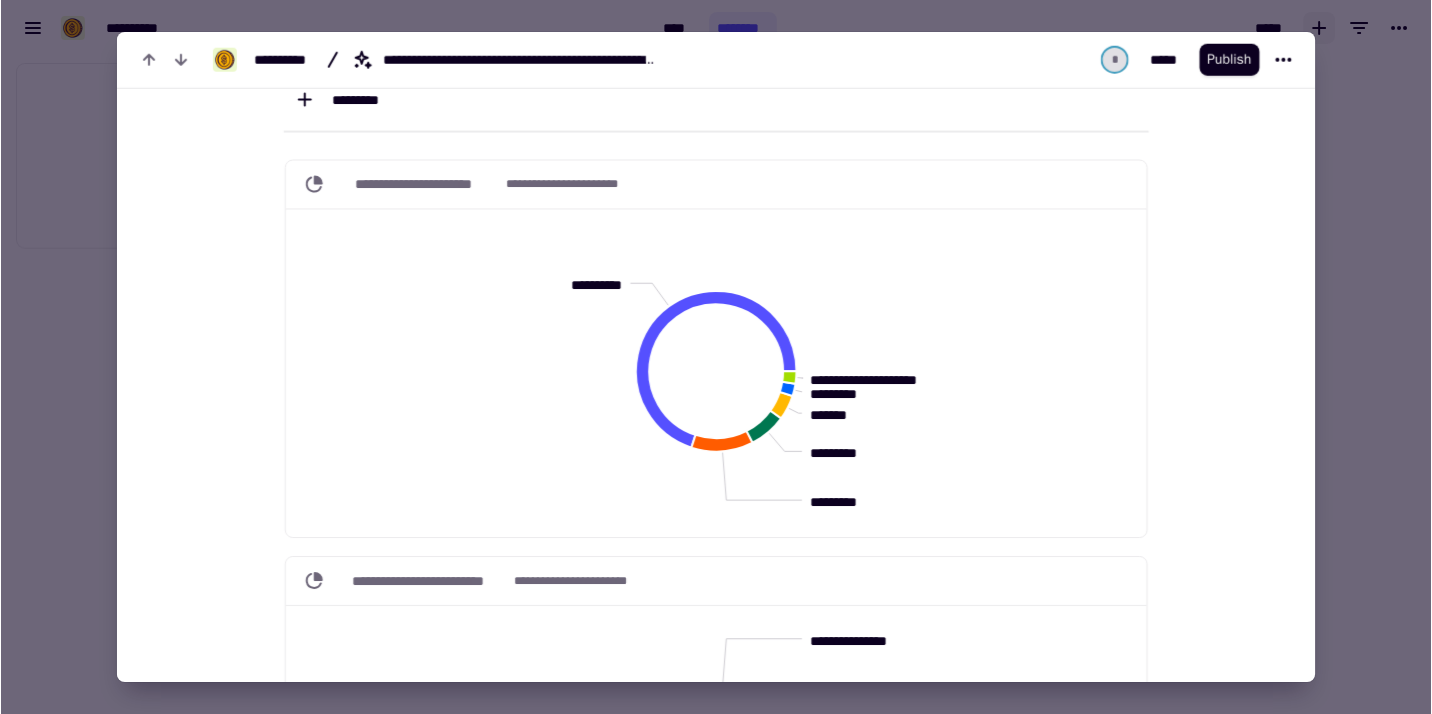 scroll, scrollTop: 0, scrollLeft: 0, axis: both 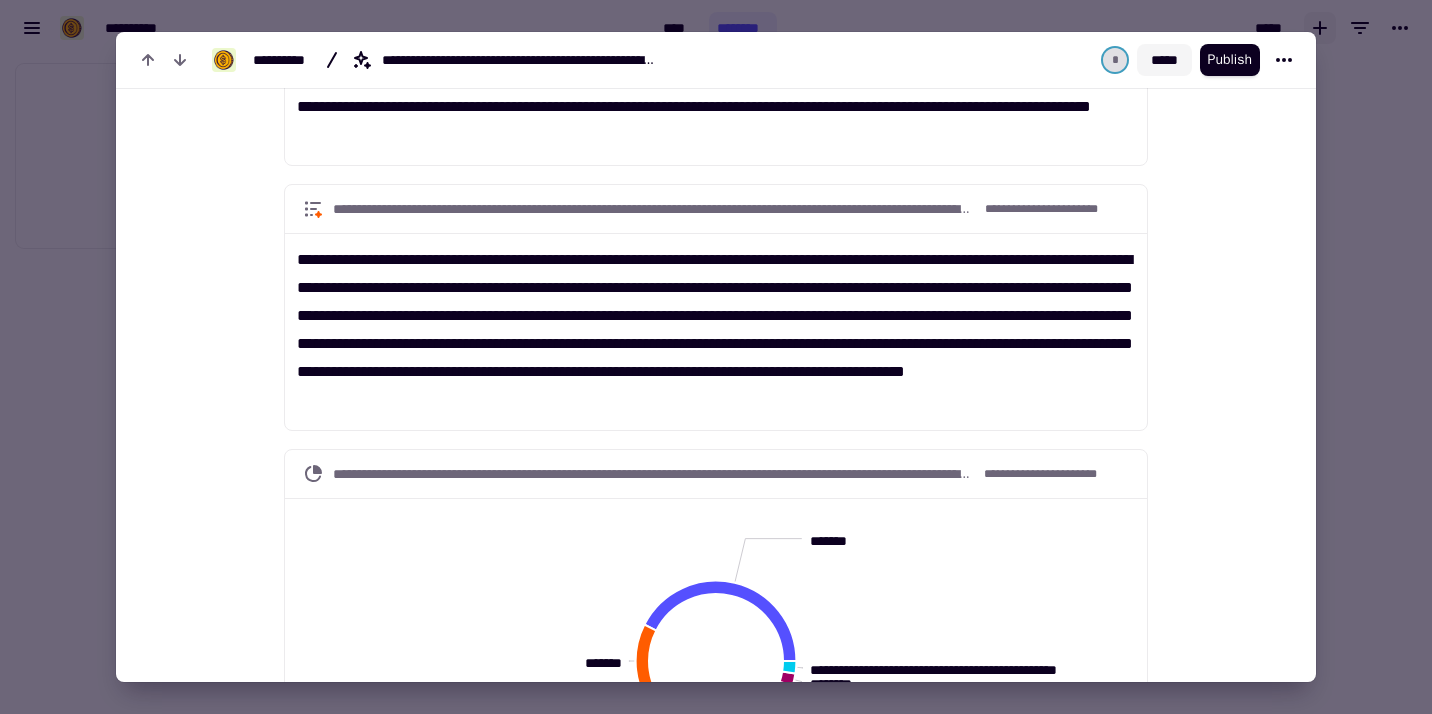 click on "*****" 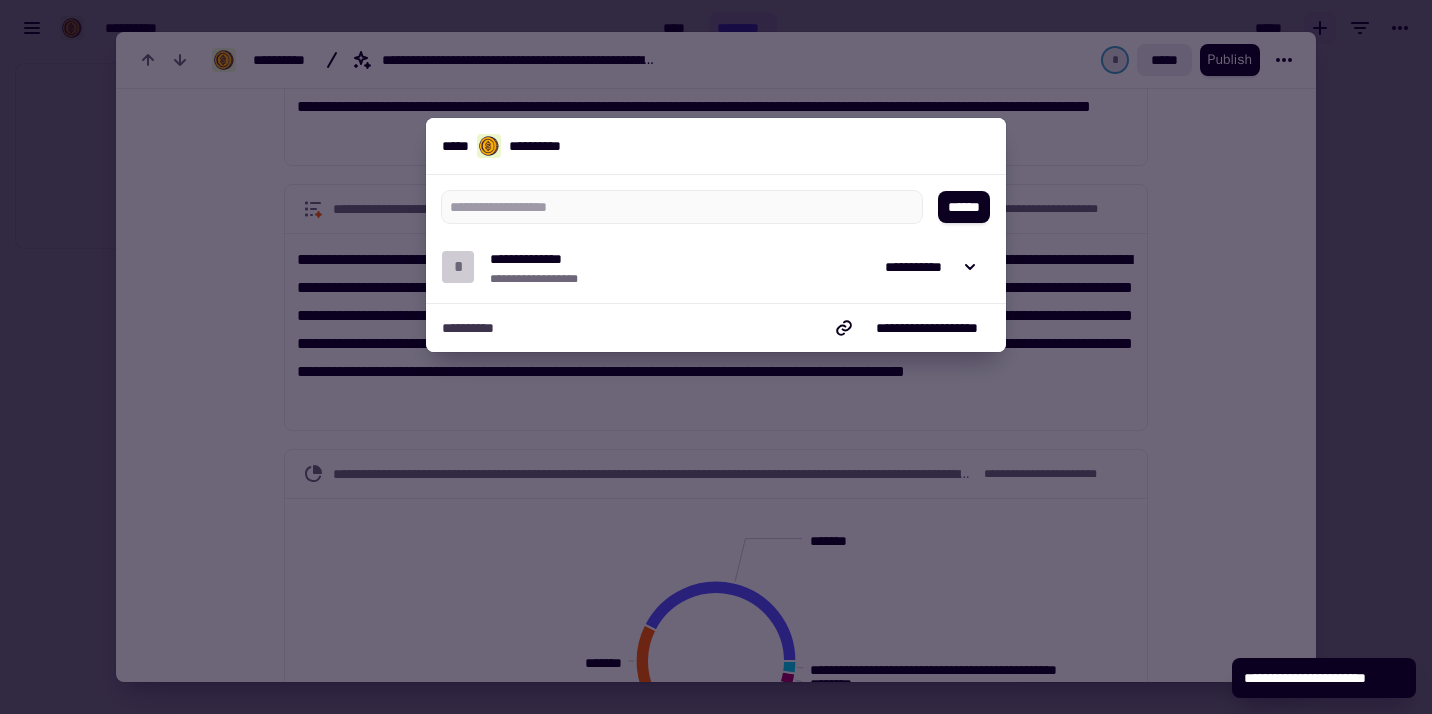 click at bounding box center (716, 357) 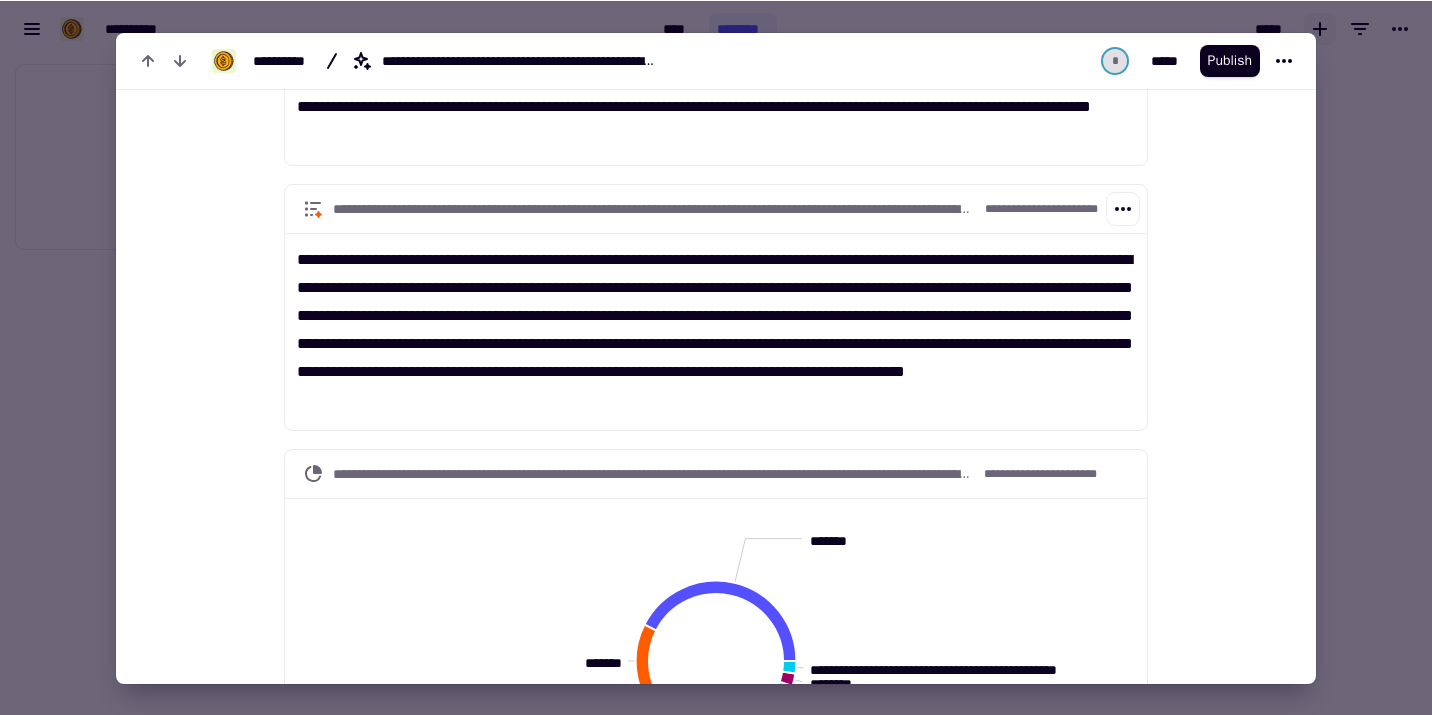 scroll, scrollTop: 1, scrollLeft: 1, axis: both 